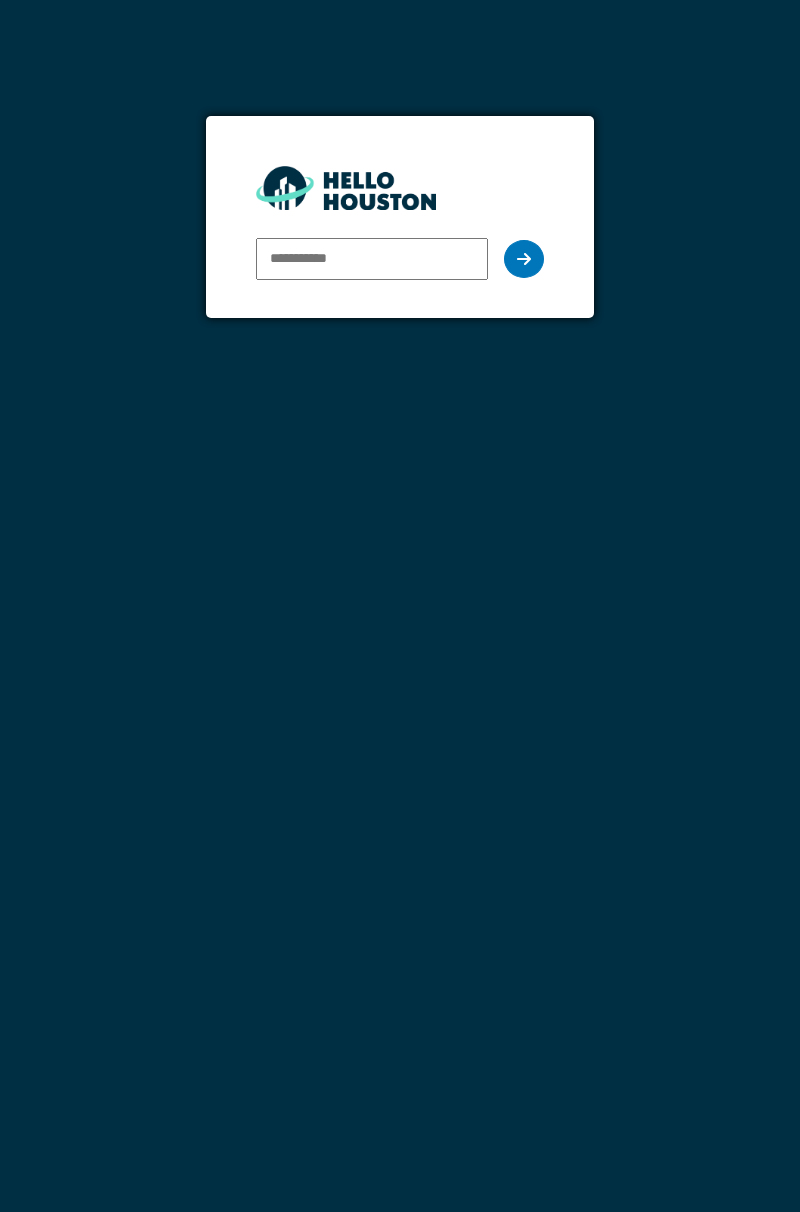 scroll, scrollTop: 0, scrollLeft: 0, axis: both 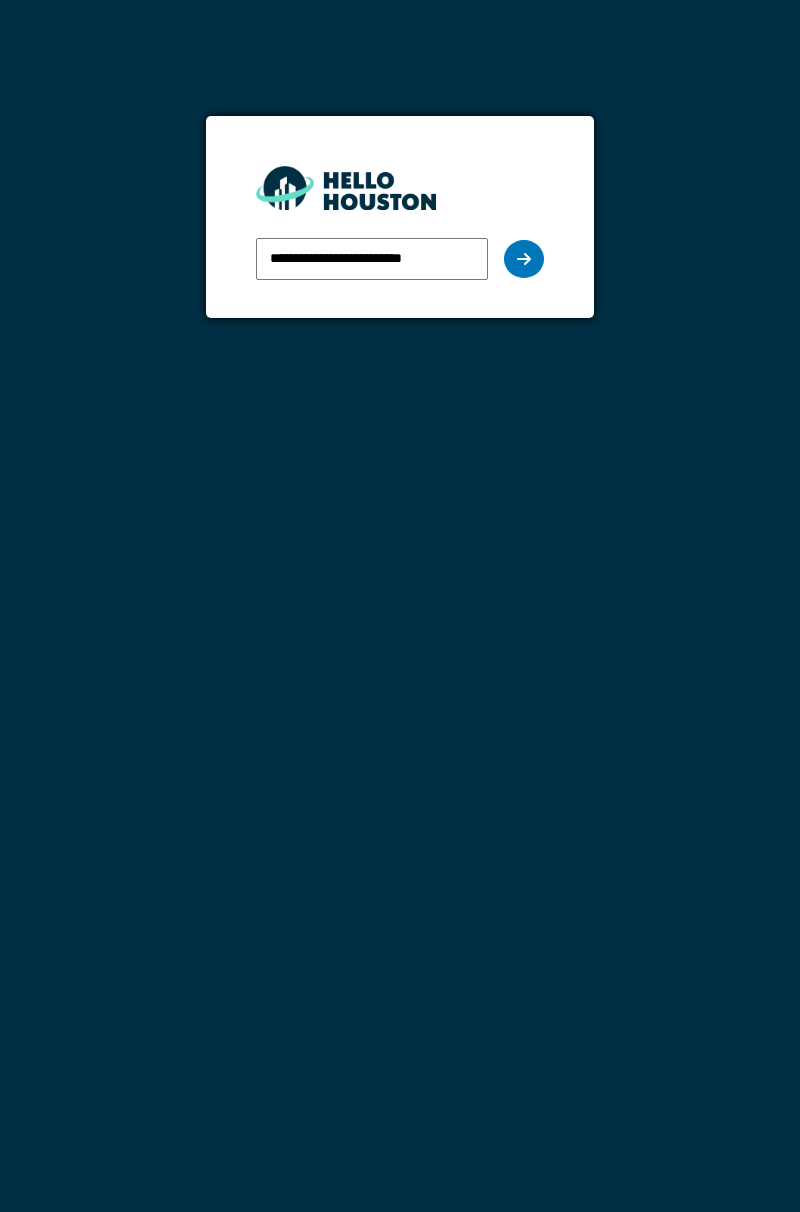 click at bounding box center [524, 259] 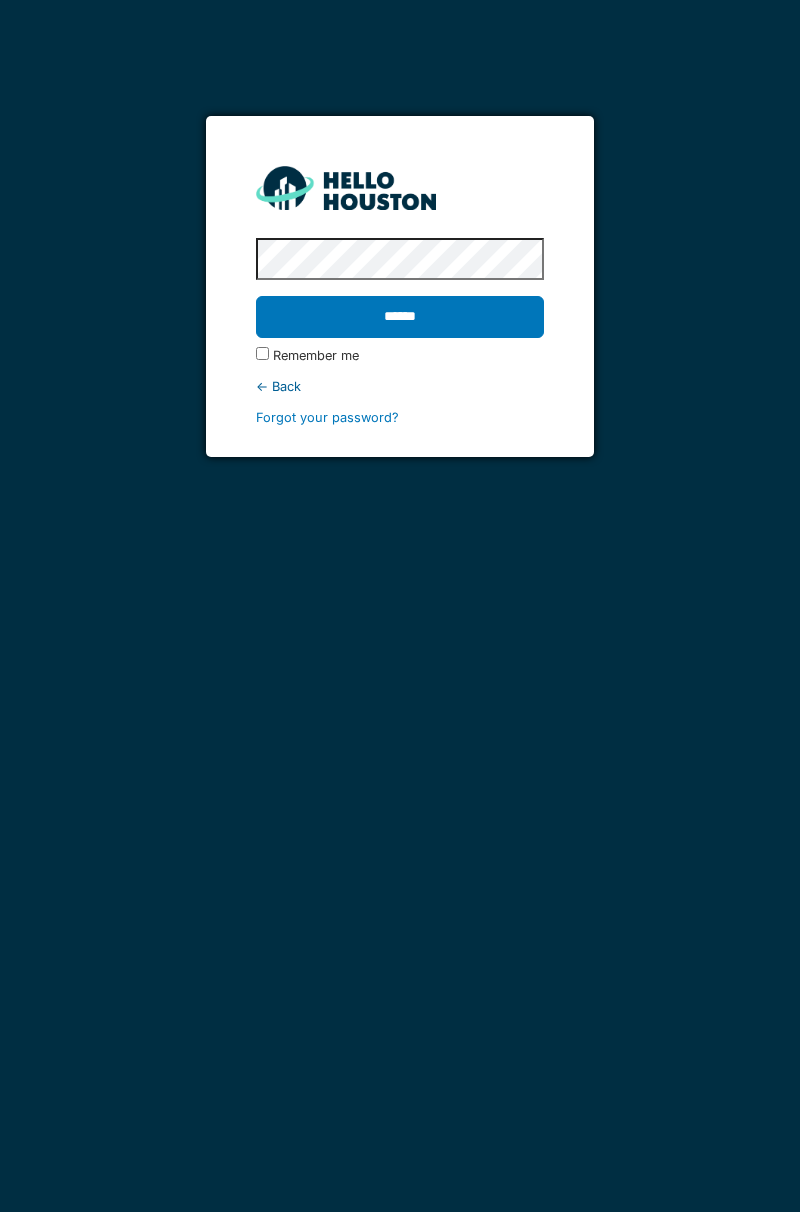 click on "******" at bounding box center (399, 317) 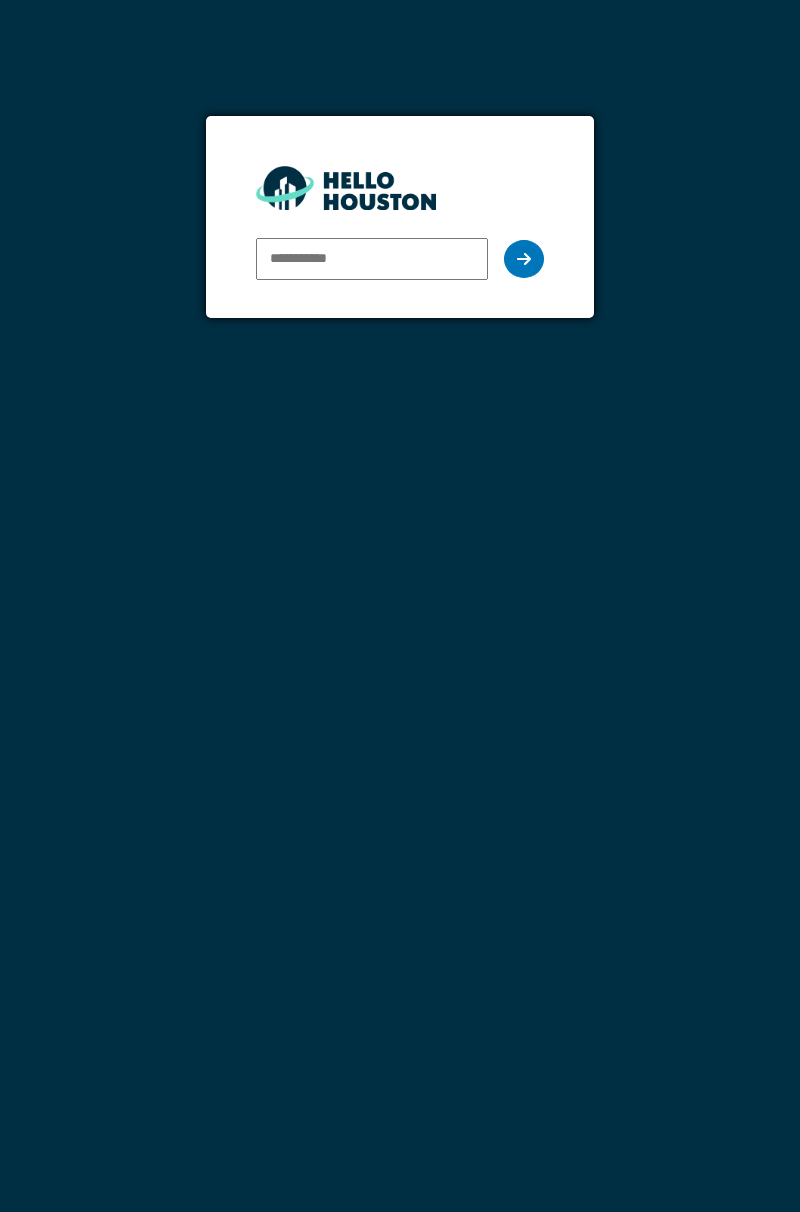 scroll, scrollTop: 0, scrollLeft: 0, axis: both 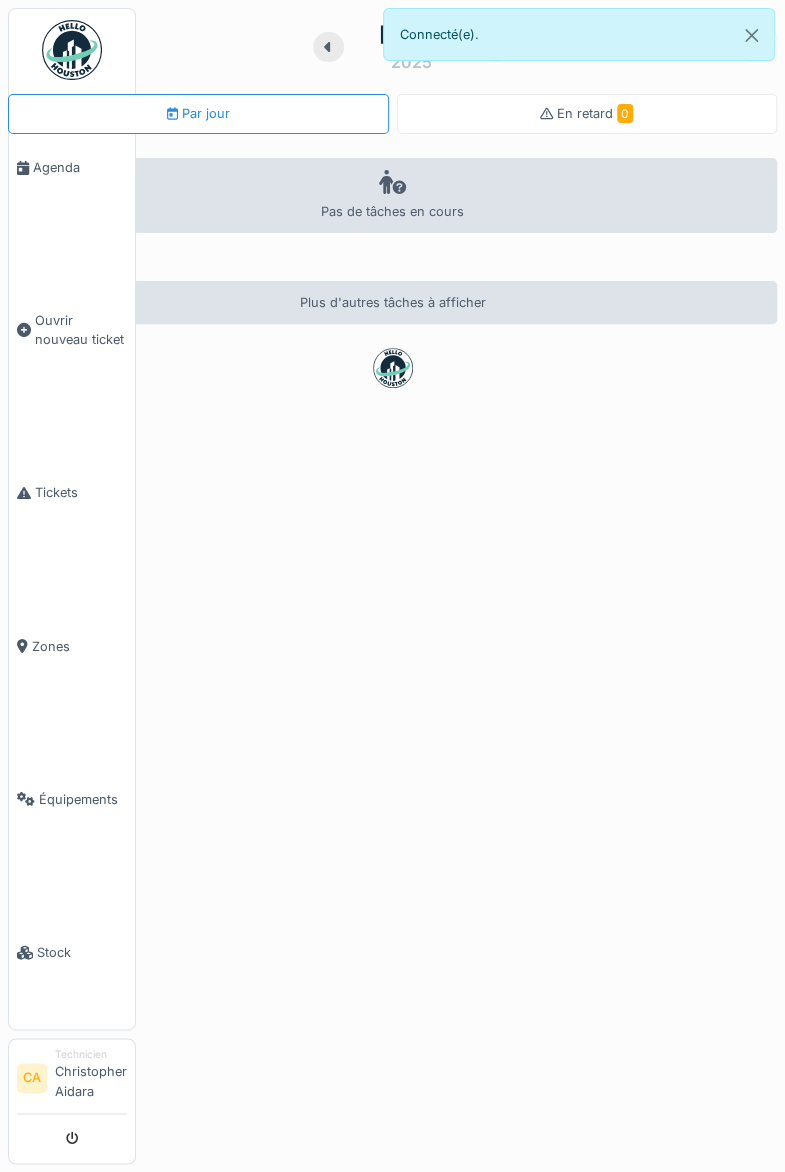 click on "Ouvrir nouveau ticket" at bounding box center (81, 330) 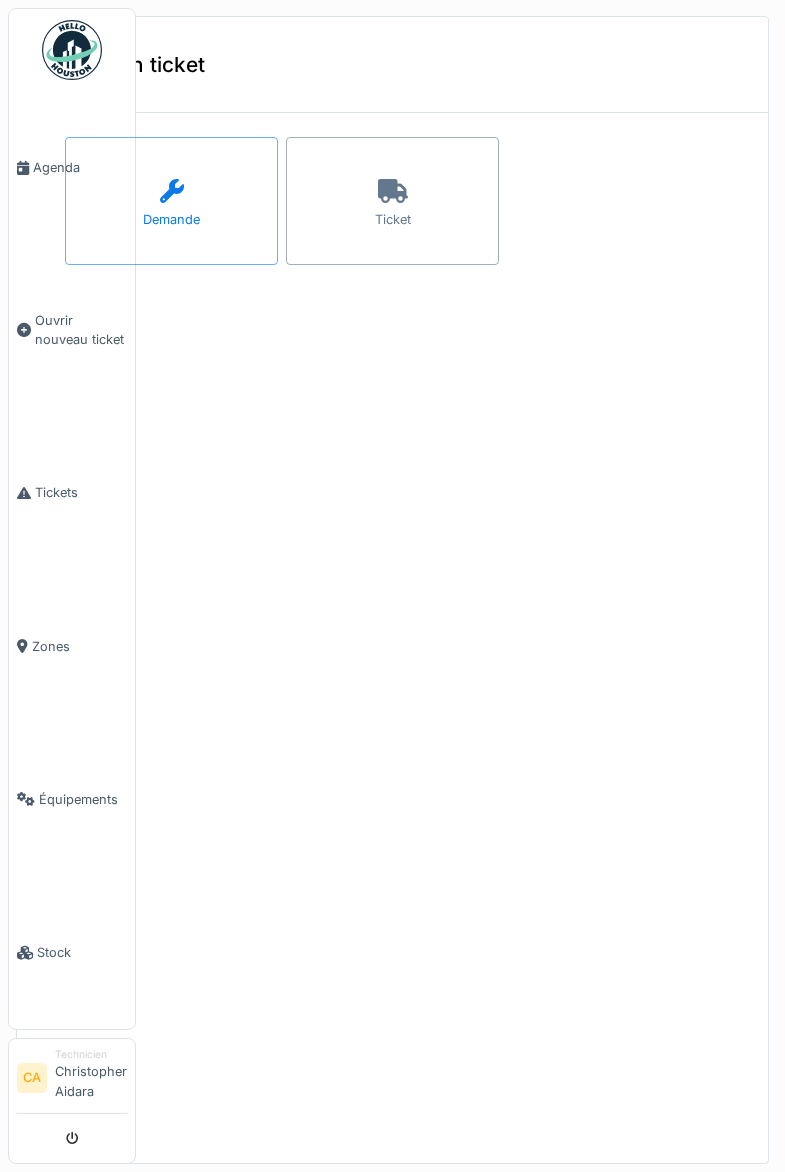 scroll, scrollTop: 0, scrollLeft: 0, axis: both 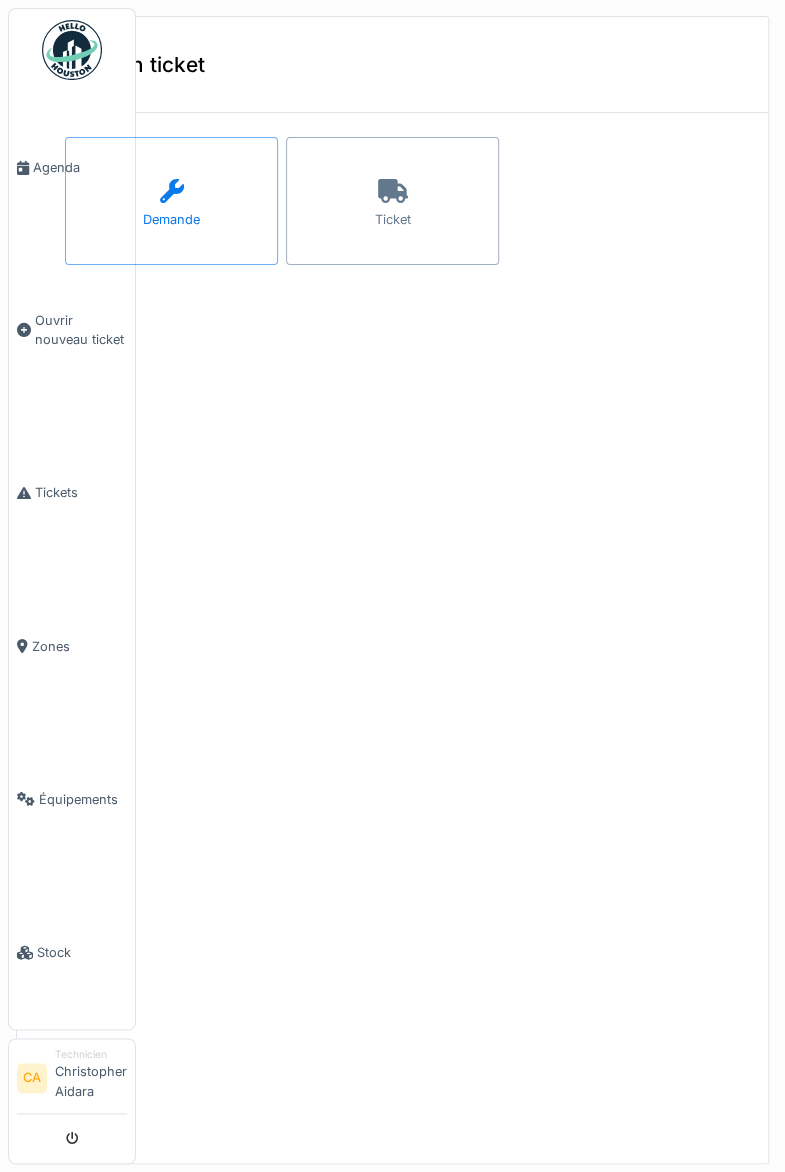 click on "Ticket" at bounding box center [392, 201] 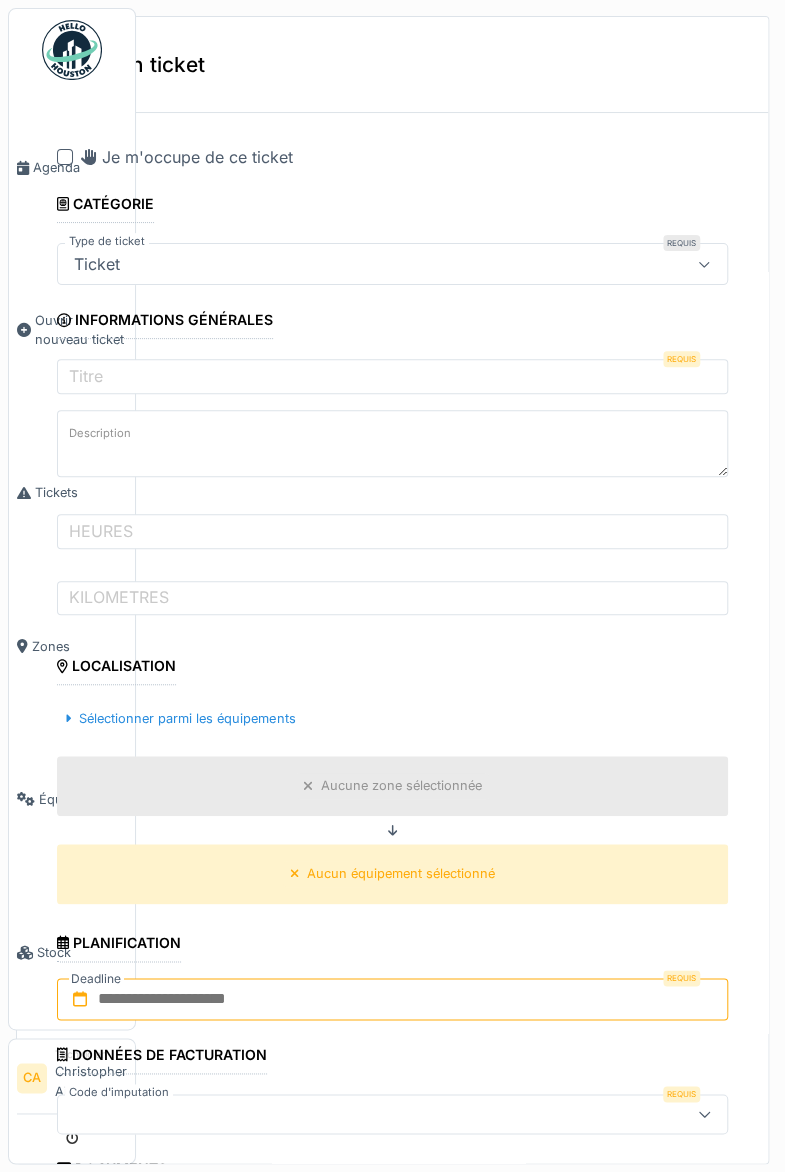 click at bounding box center [392, 999] 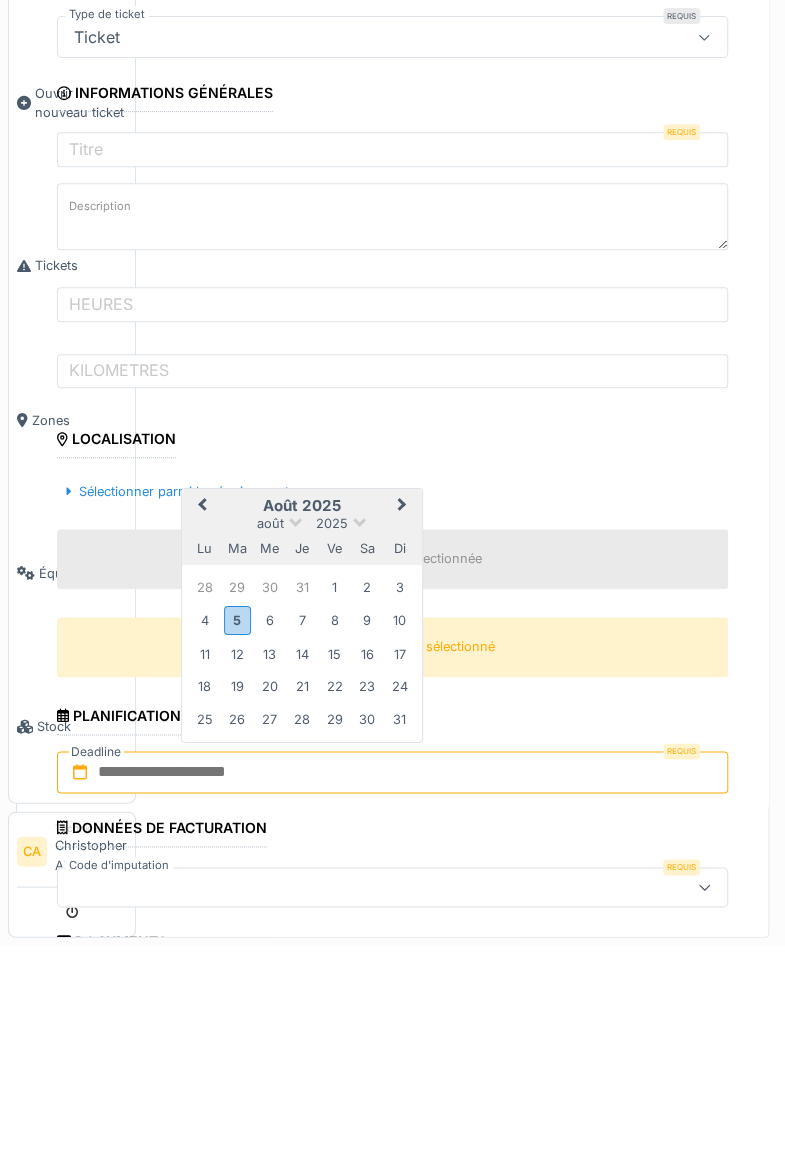 scroll, scrollTop: 7, scrollLeft: 0, axis: vertical 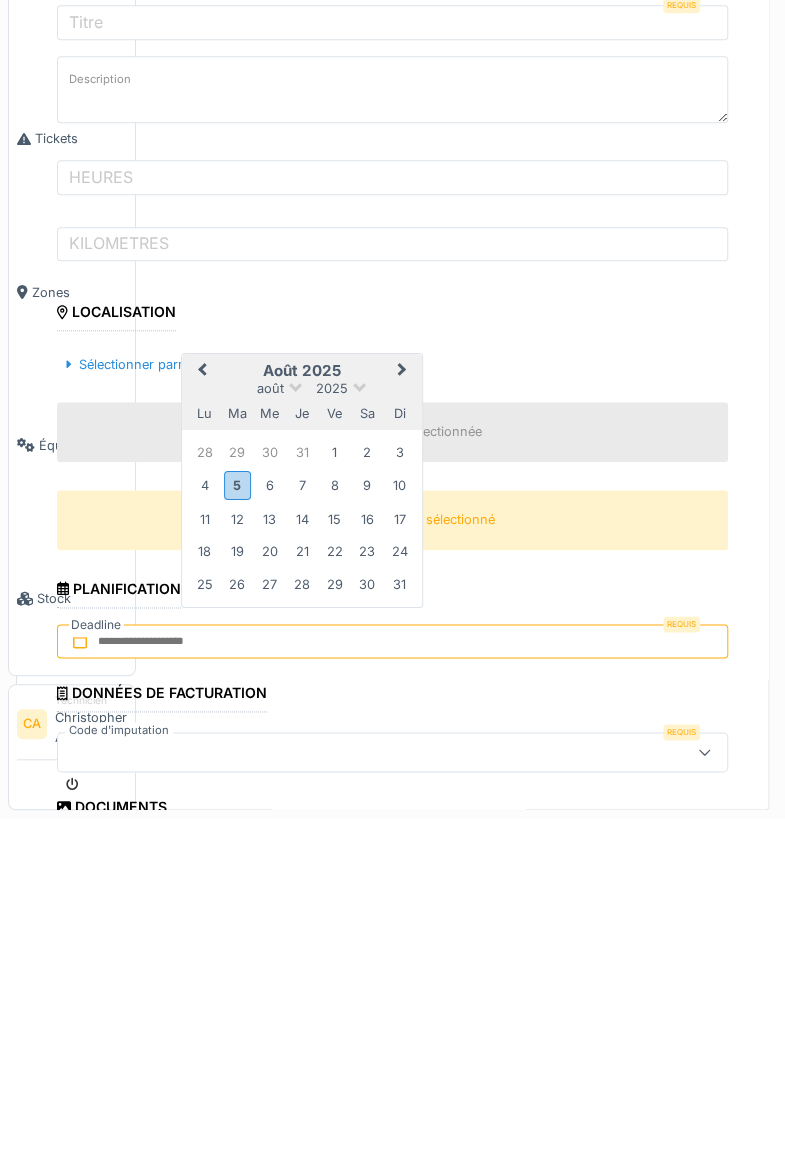 click on "6" at bounding box center (269, 839) 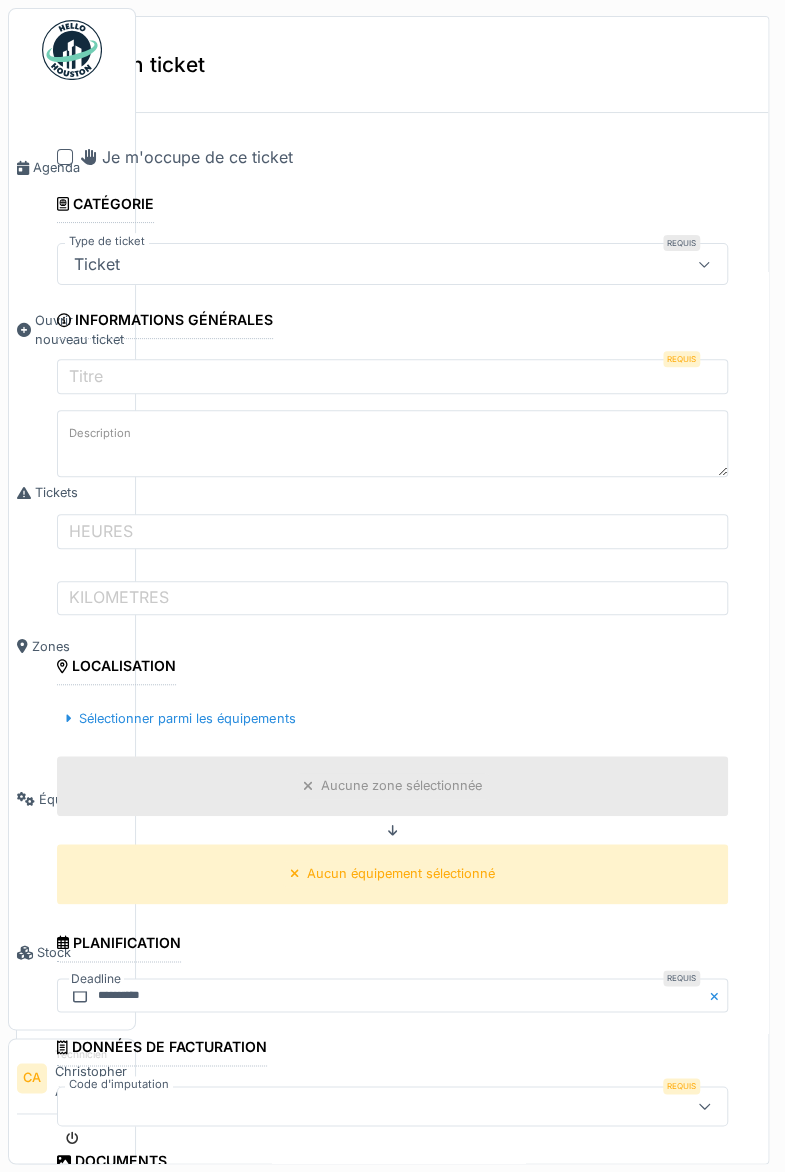 scroll, scrollTop: 0, scrollLeft: 0, axis: both 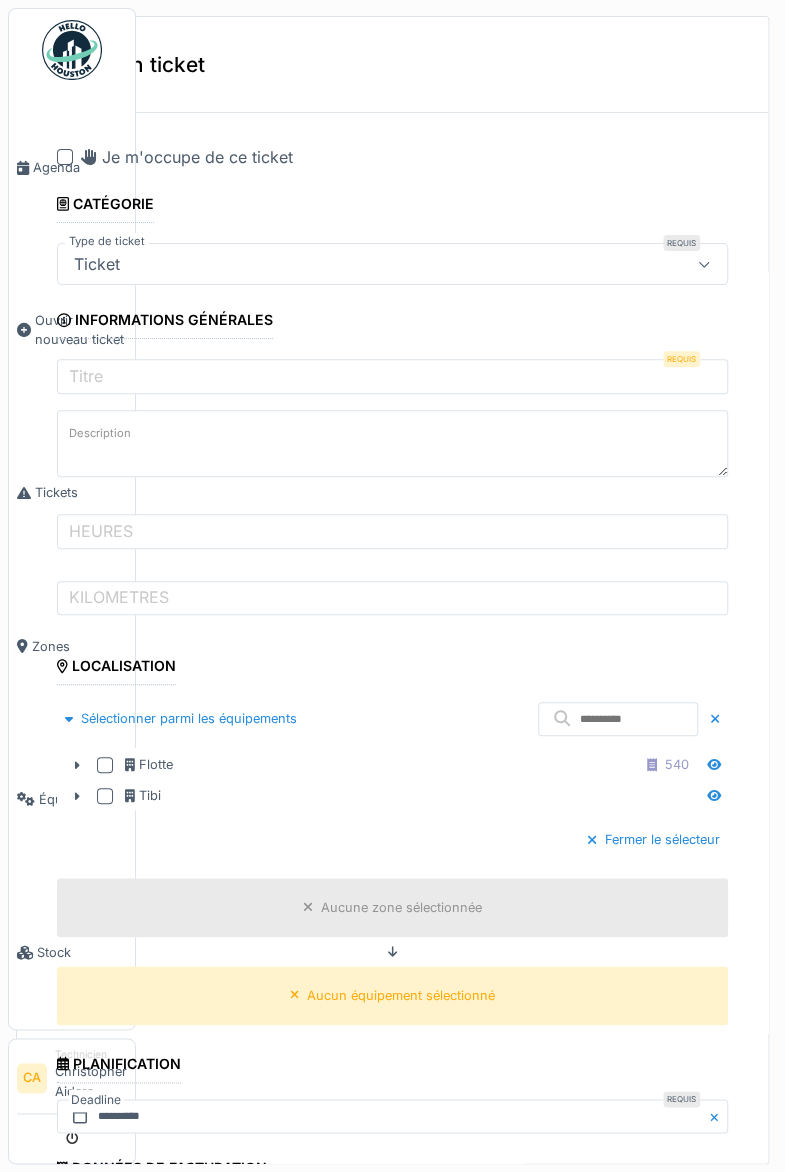 click at bounding box center (105, 765) 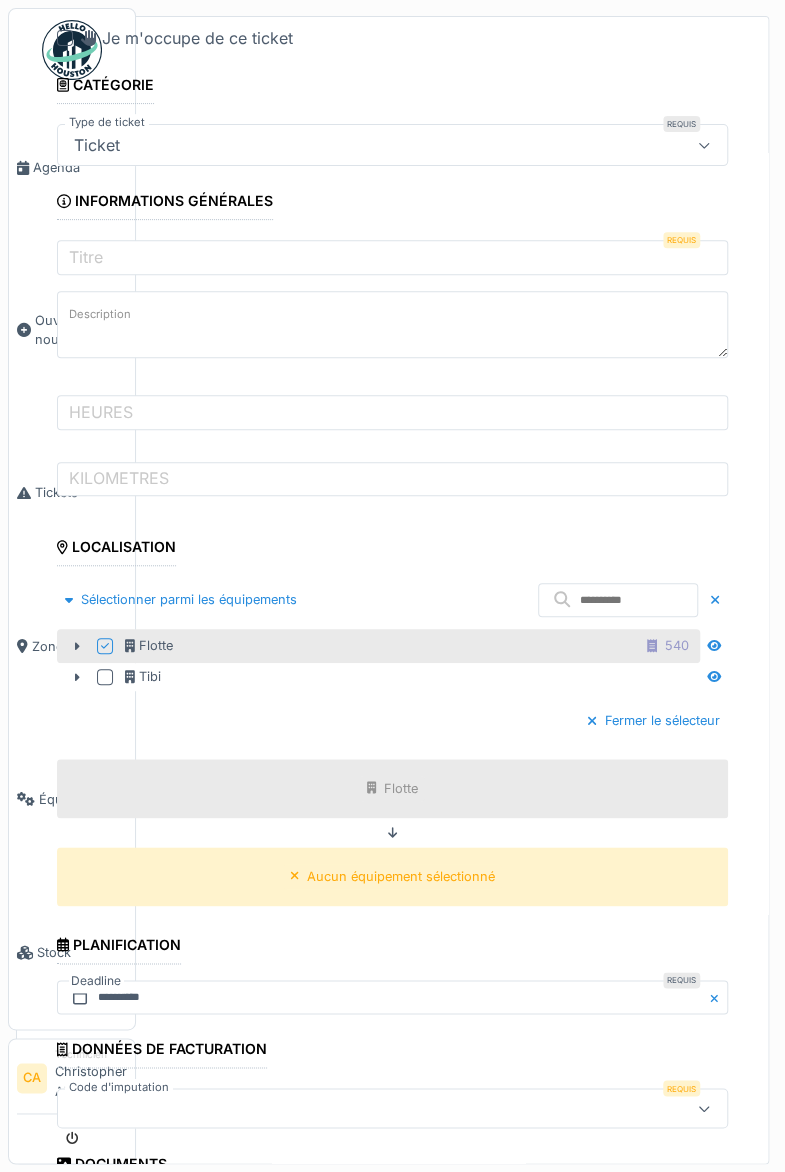 scroll, scrollTop: 120, scrollLeft: 0, axis: vertical 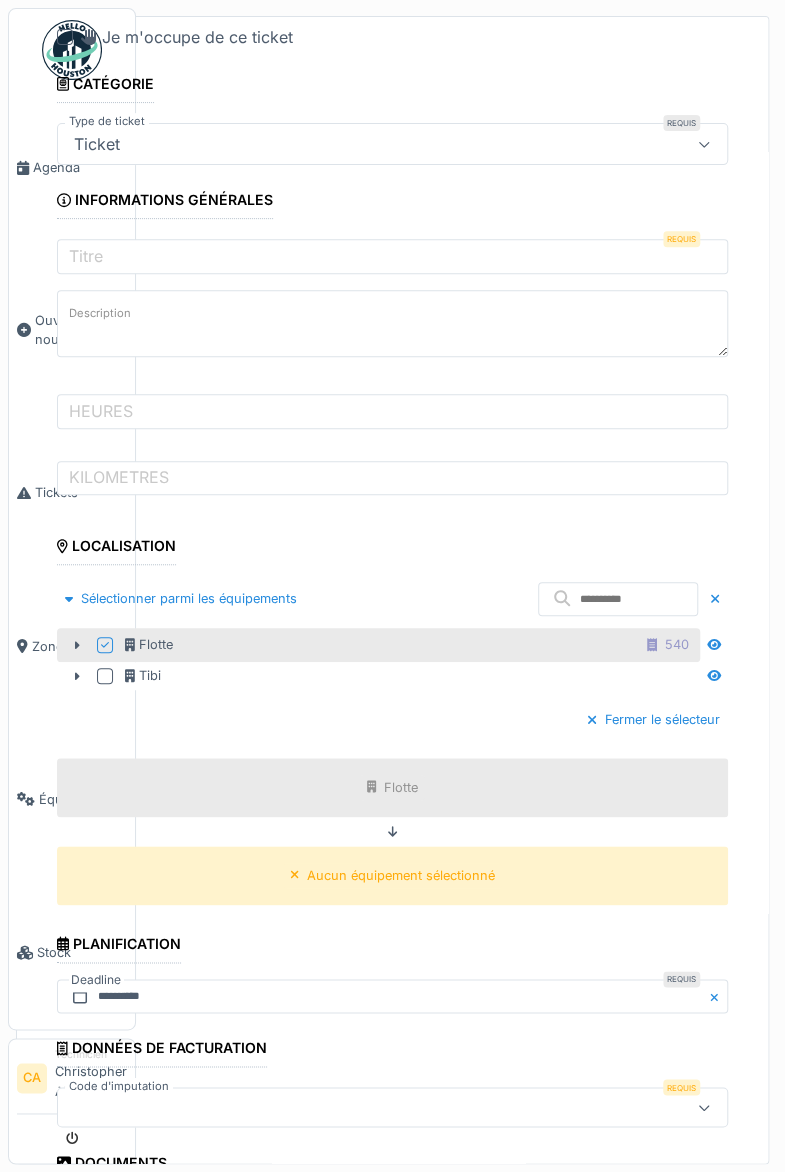 click on "Aucun équipement sélectionné" at bounding box center (392, 875) 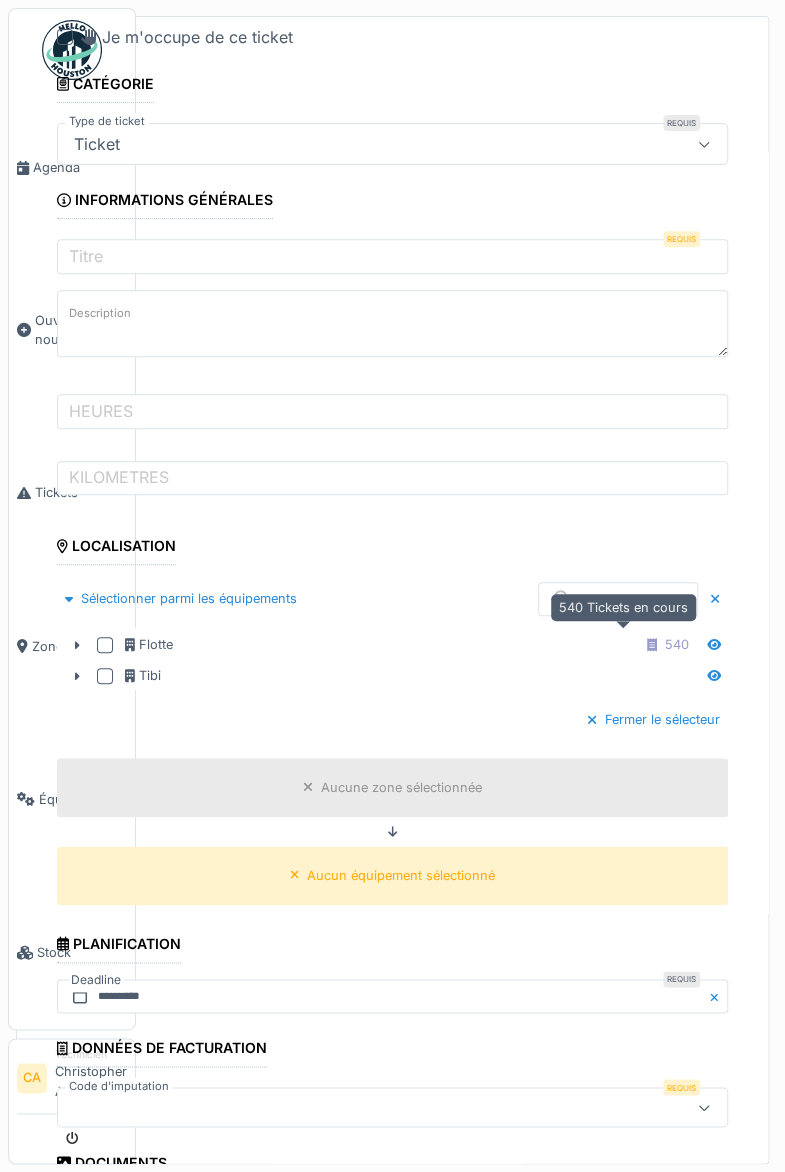 click at bounding box center (105, 645) 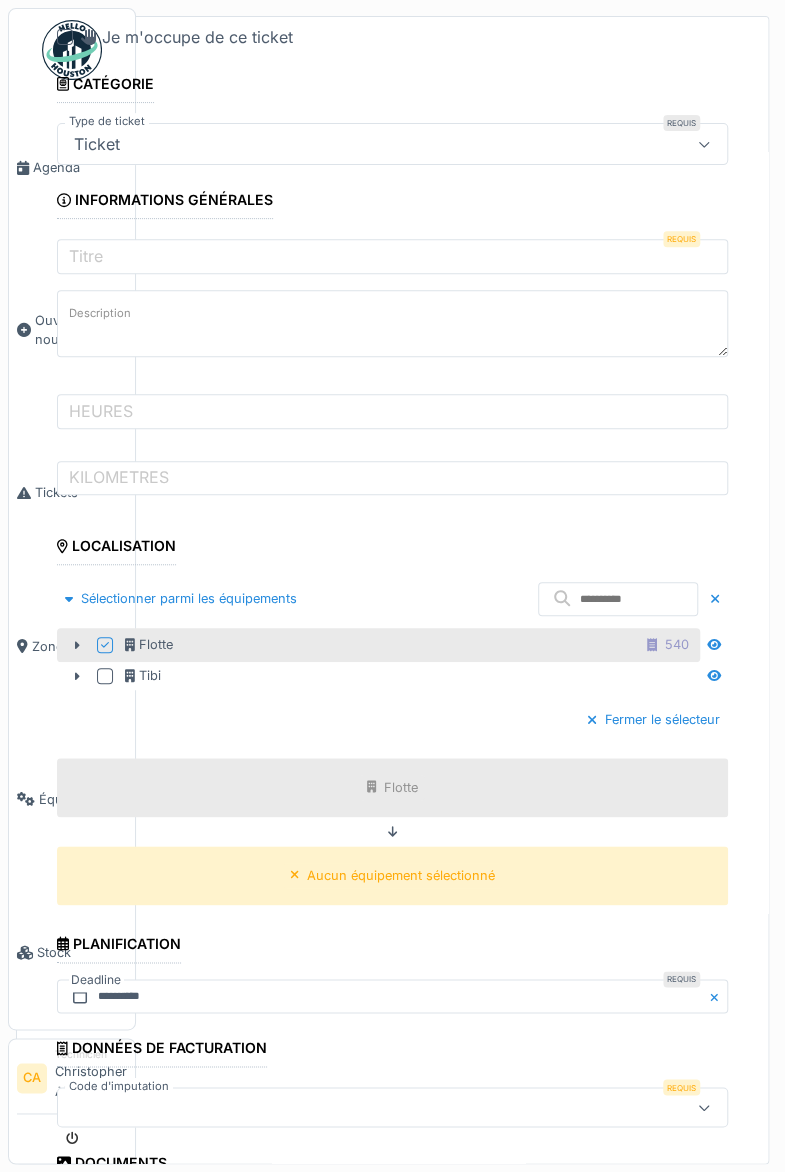 click on "Aucun équipement sélectionné" at bounding box center (392, 875) 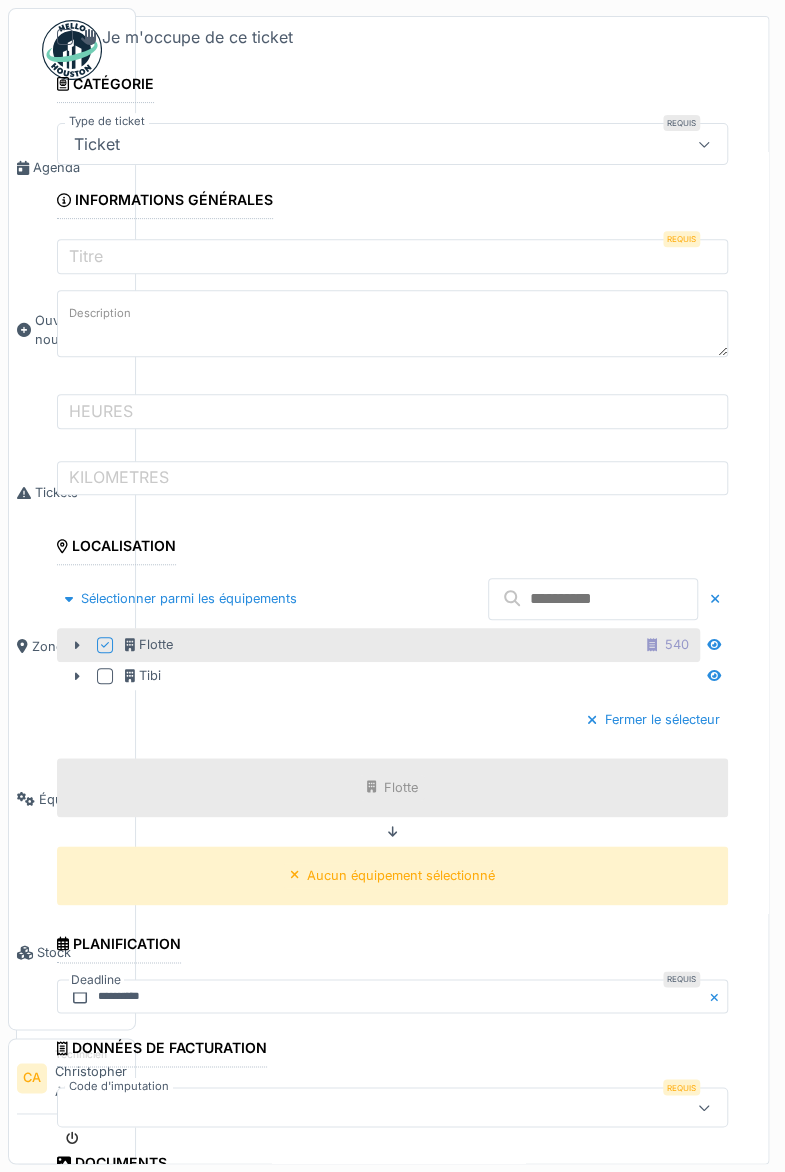 click at bounding box center [593, 599] 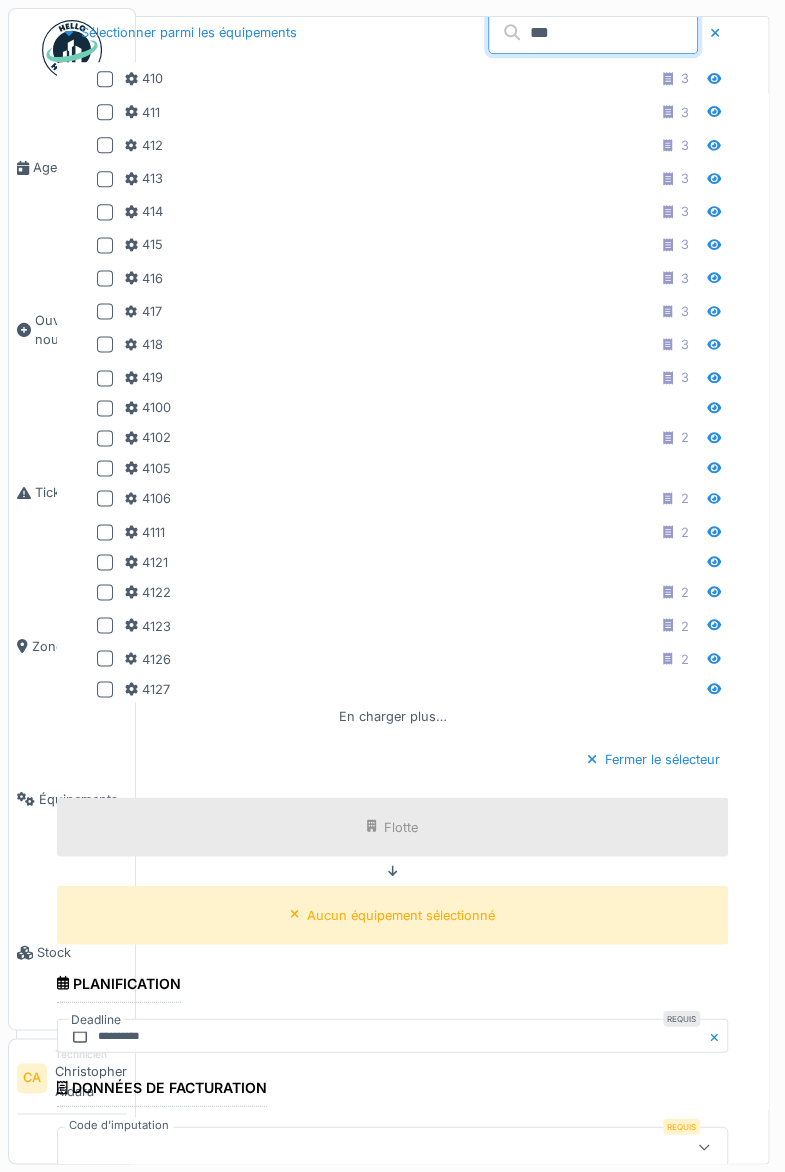 scroll, scrollTop: 674, scrollLeft: 0, axis: vertical 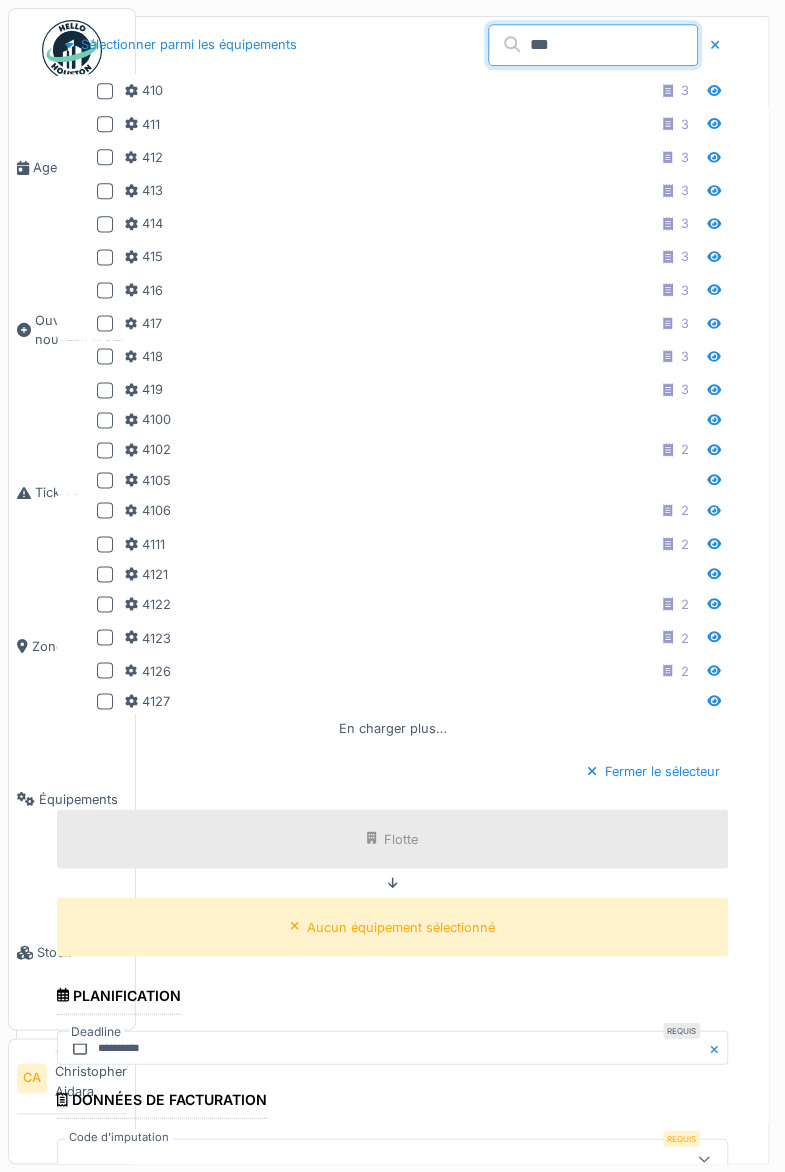 type on "**" 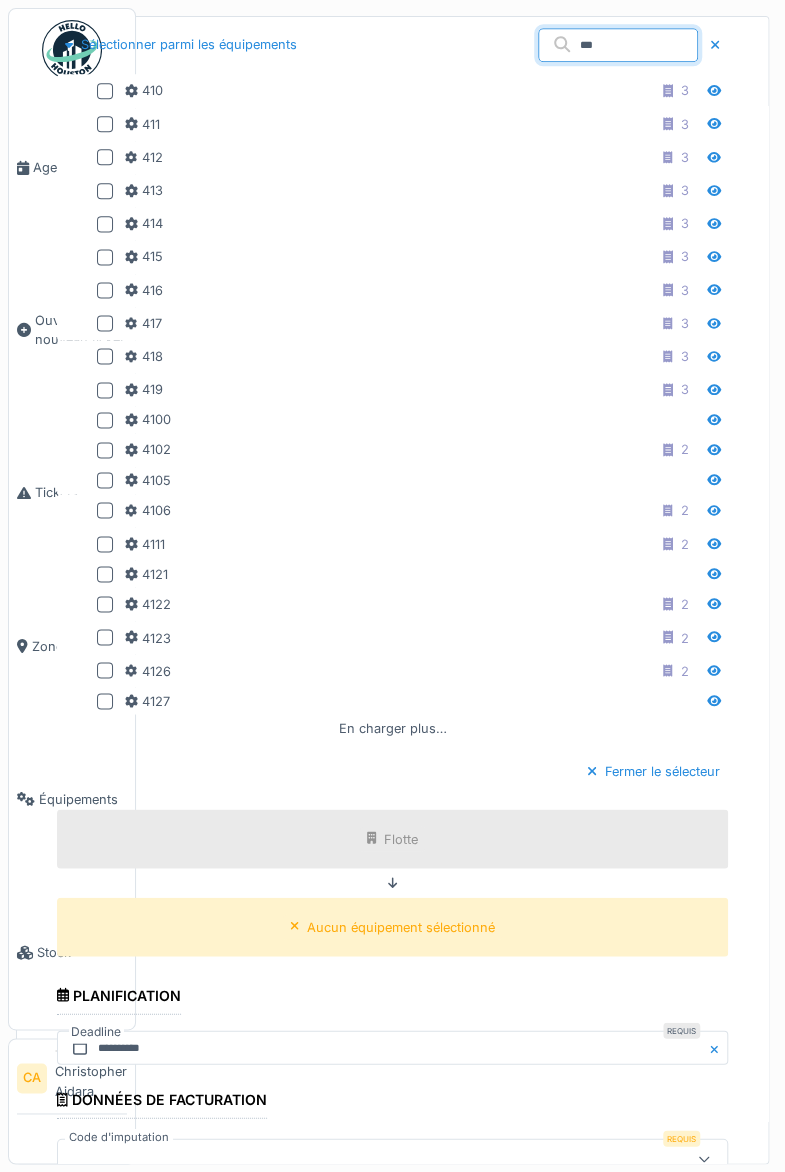 click on "En charger plus…" at bounding box center [393, 727] 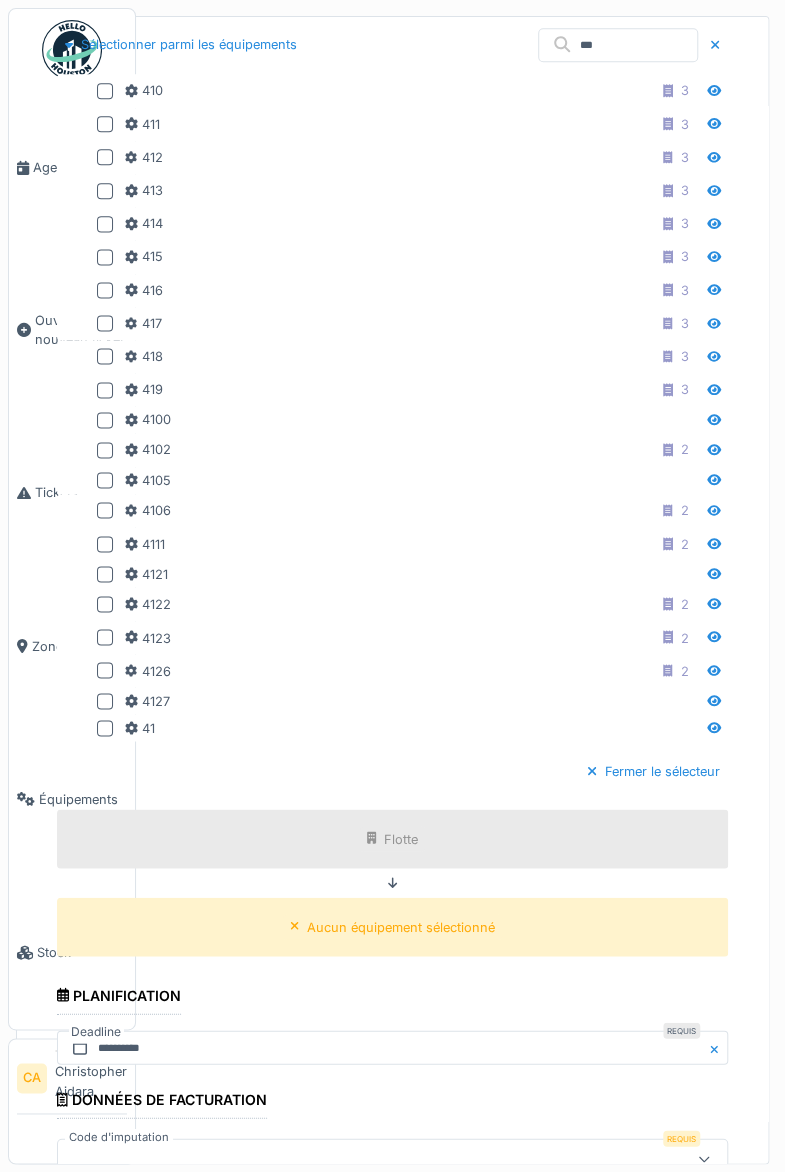 click at bounding box center [105, 728] 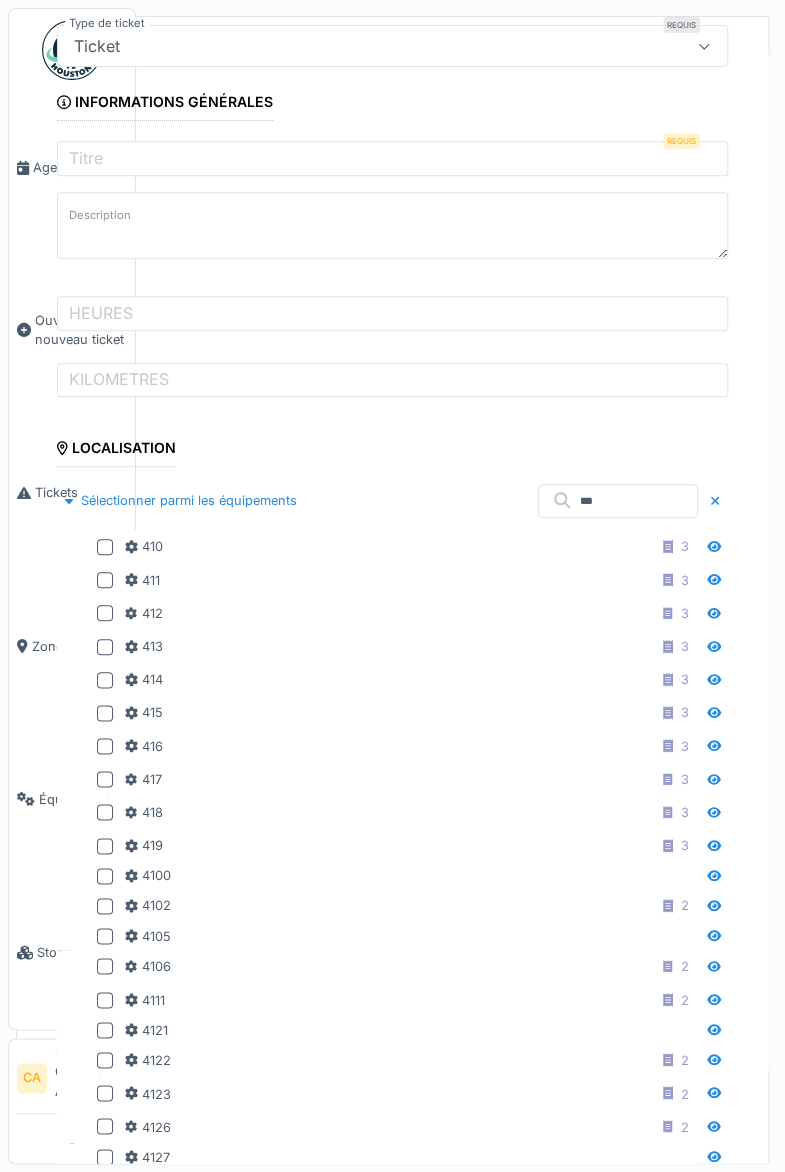 scroll, scrollTop: 210, scrollLeft: 0, axis: vertical 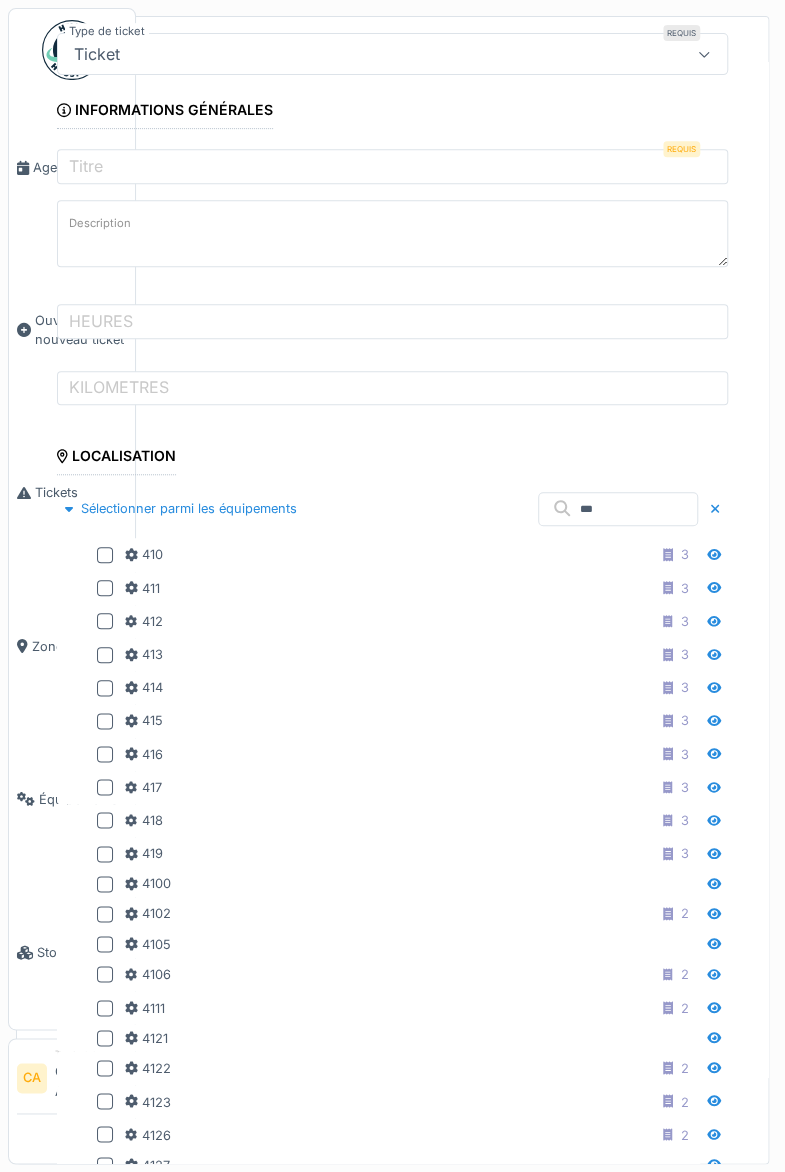click on "Sélectionner parmi les équipements" at bounding box center [181, 508] 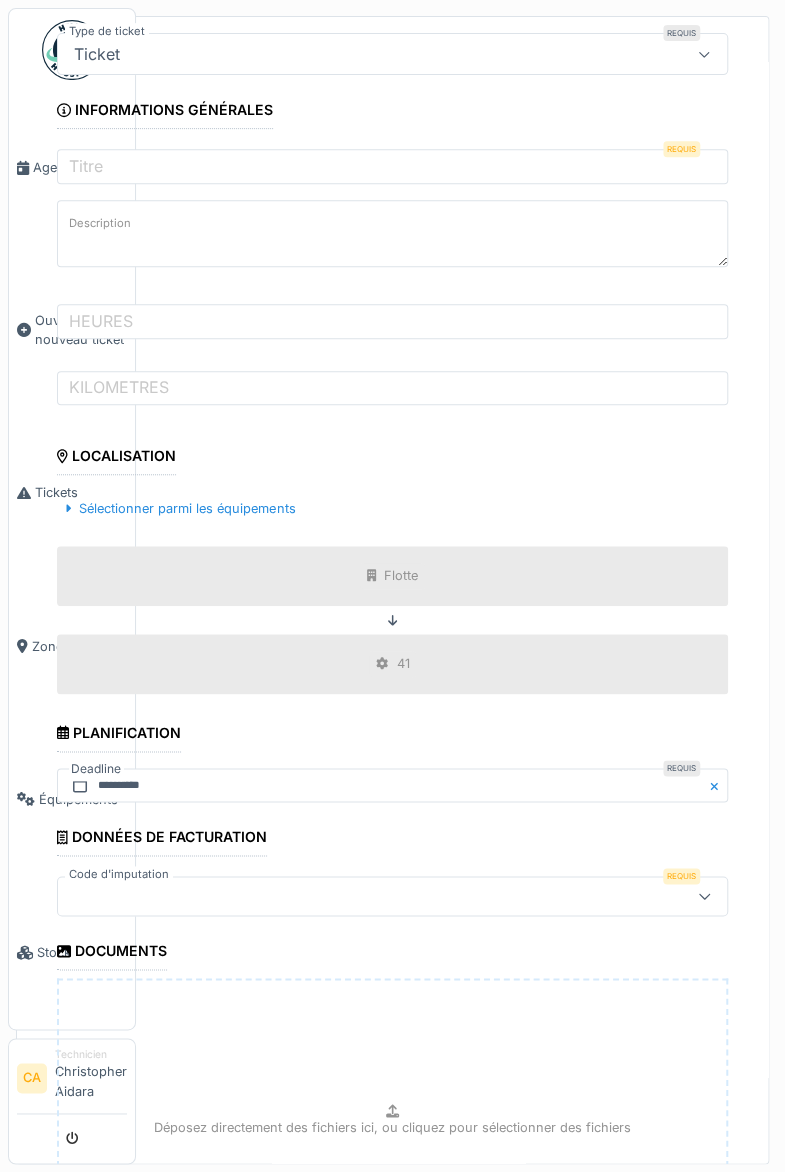 click at bounding box center (392, 896) 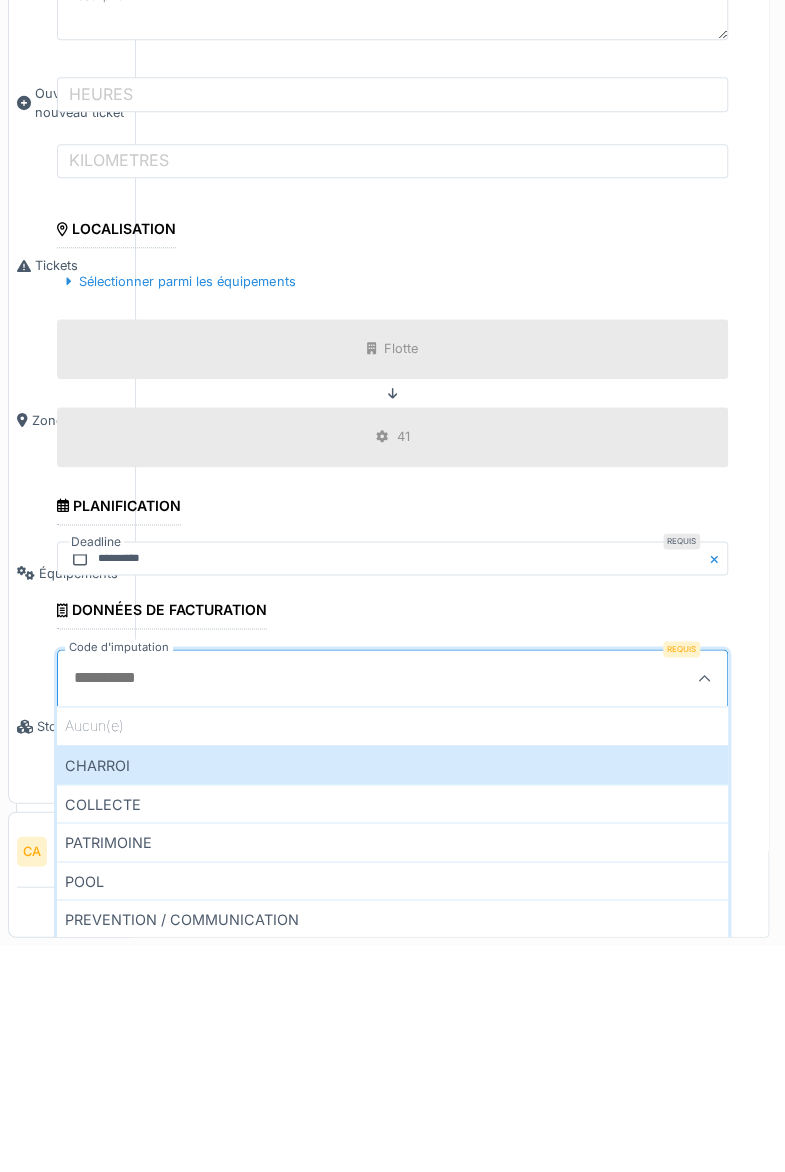 scroll, scrollTop: 7, scrollLeft: 0, axis: vertical 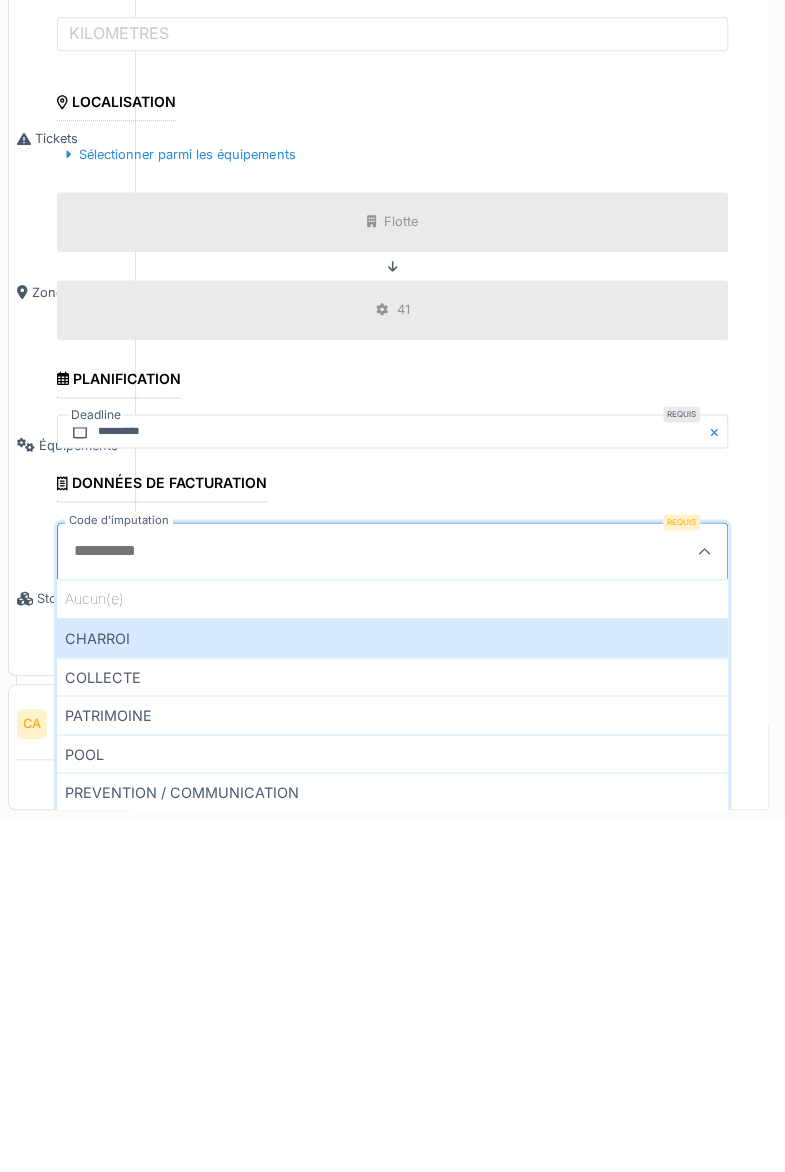 click on "COLLECTE" at bounding box center [392, 1030] 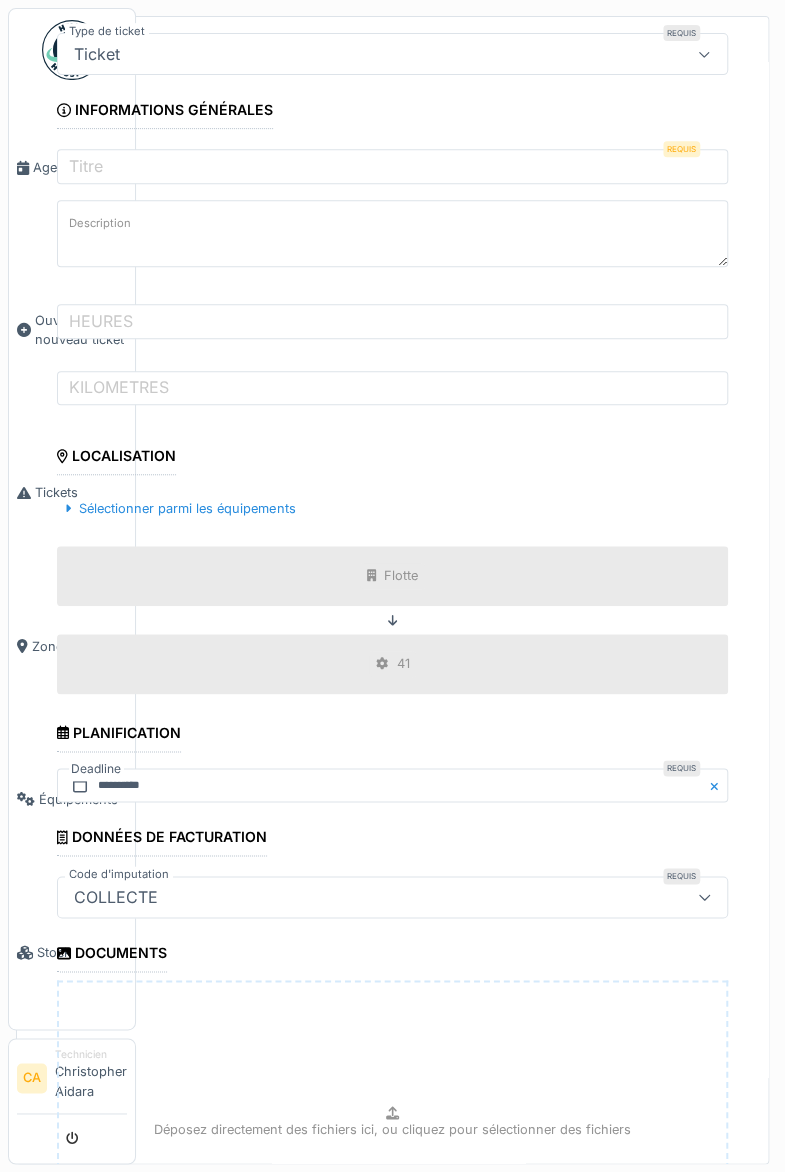 scroll, scrollTop: 0, scrollLeft: 0, axis: both 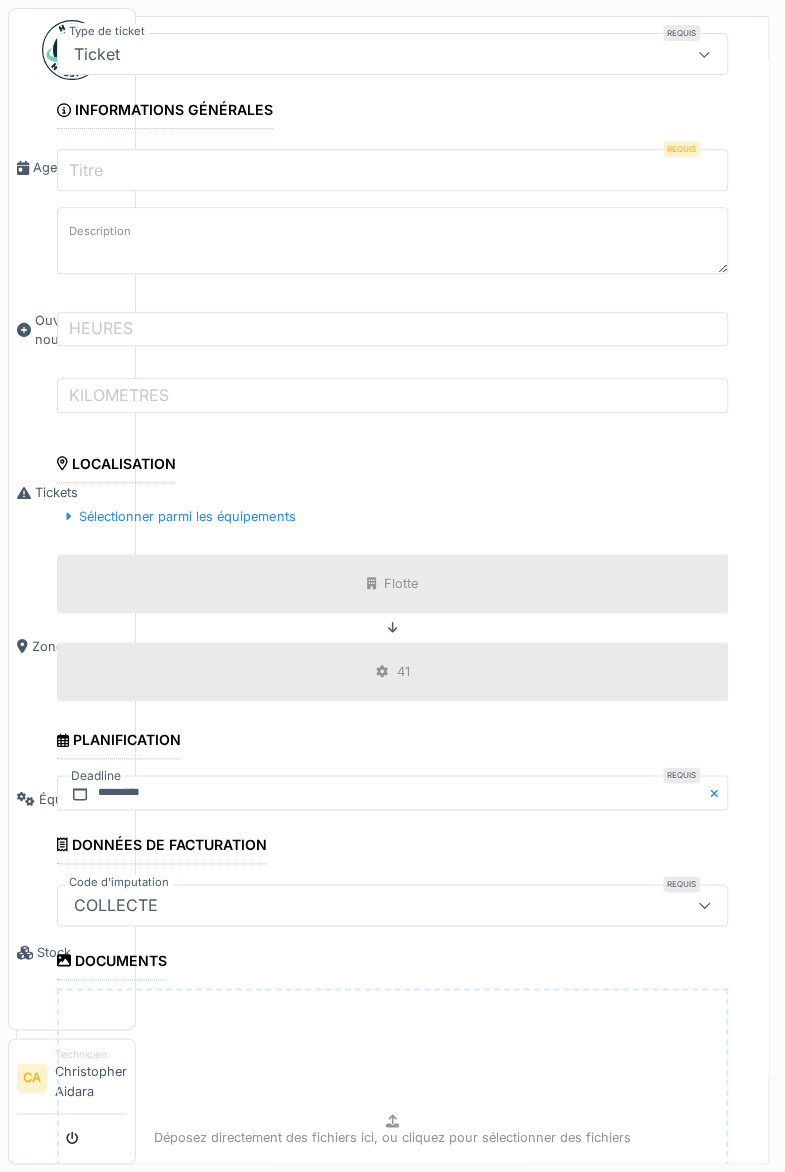 click on "Titre" at bounding box center (392, 170) 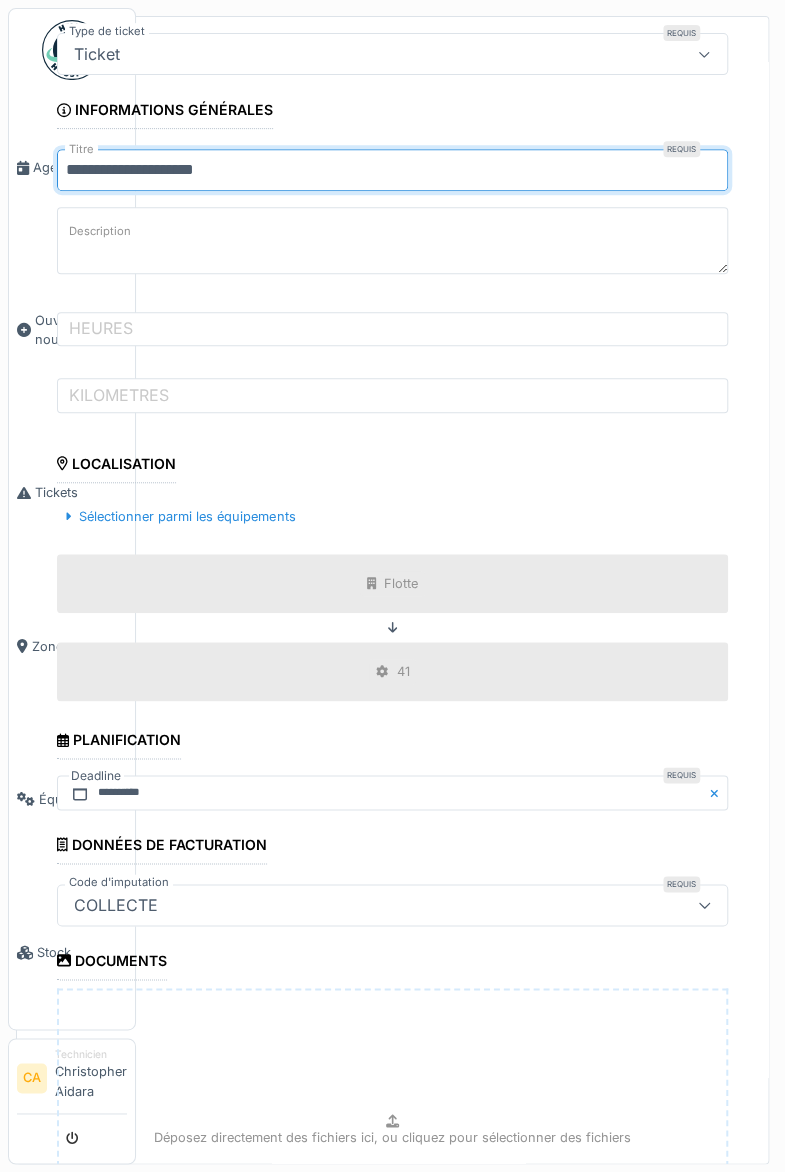 type on "**********" 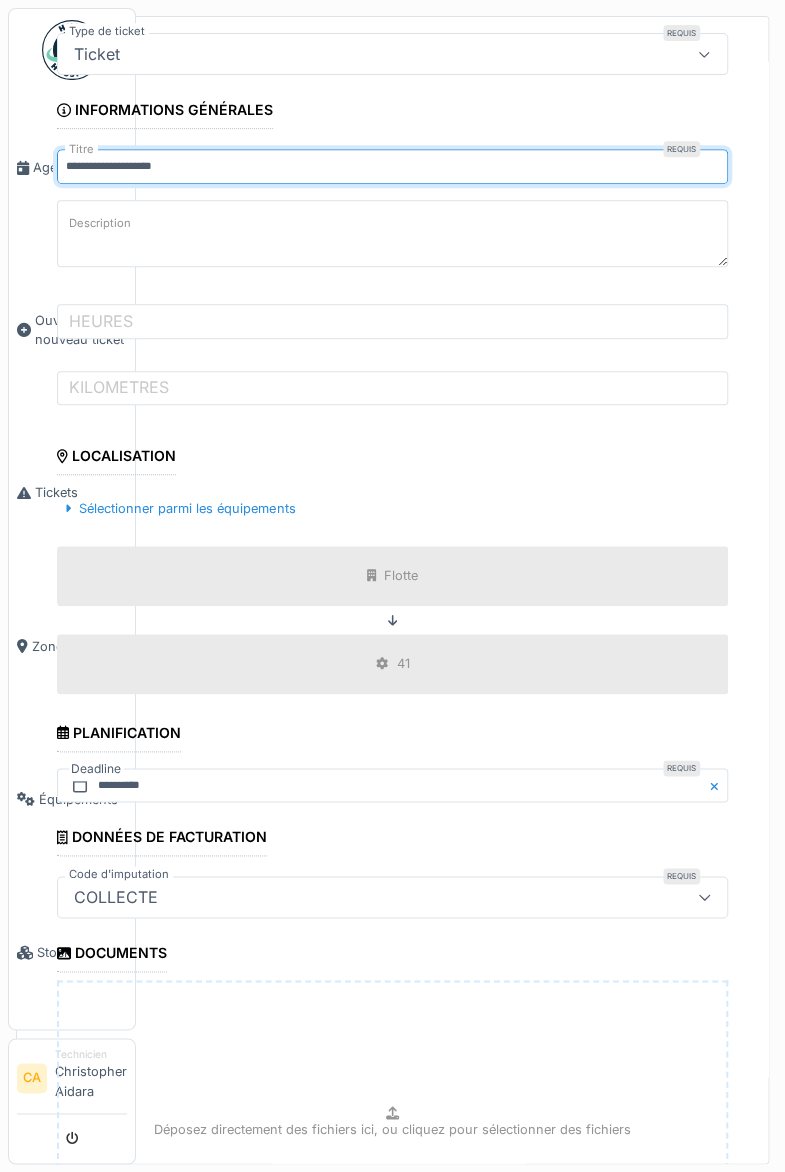 click on "Description" at bounding box center (100, 223) 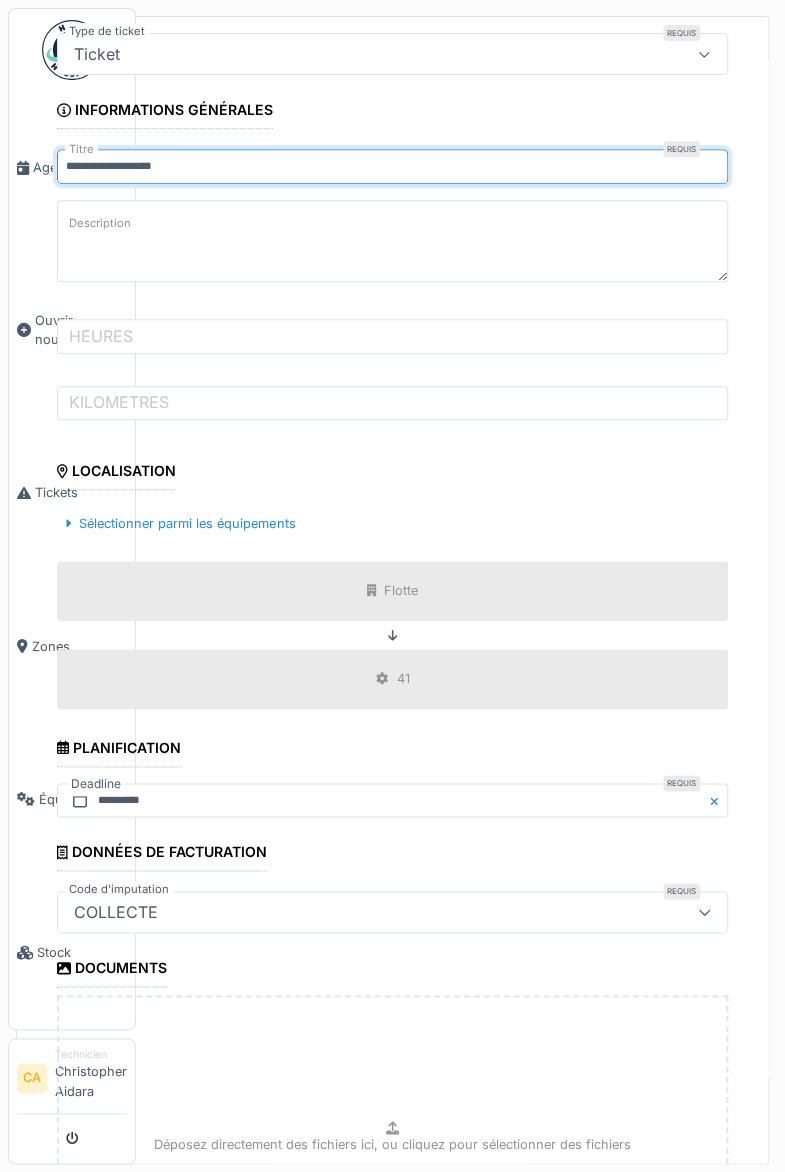 click on "Description" at bounding box center (392, 241) 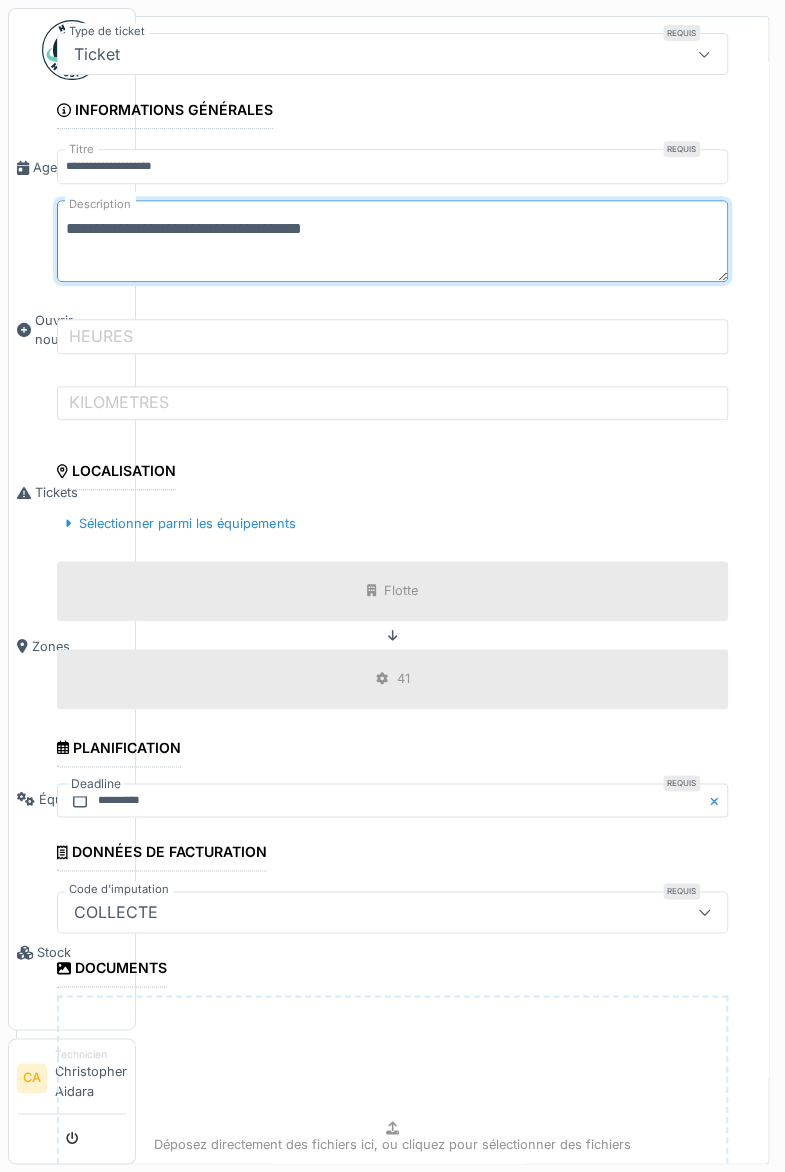 click on "**********" at bounding box center [392, 241] 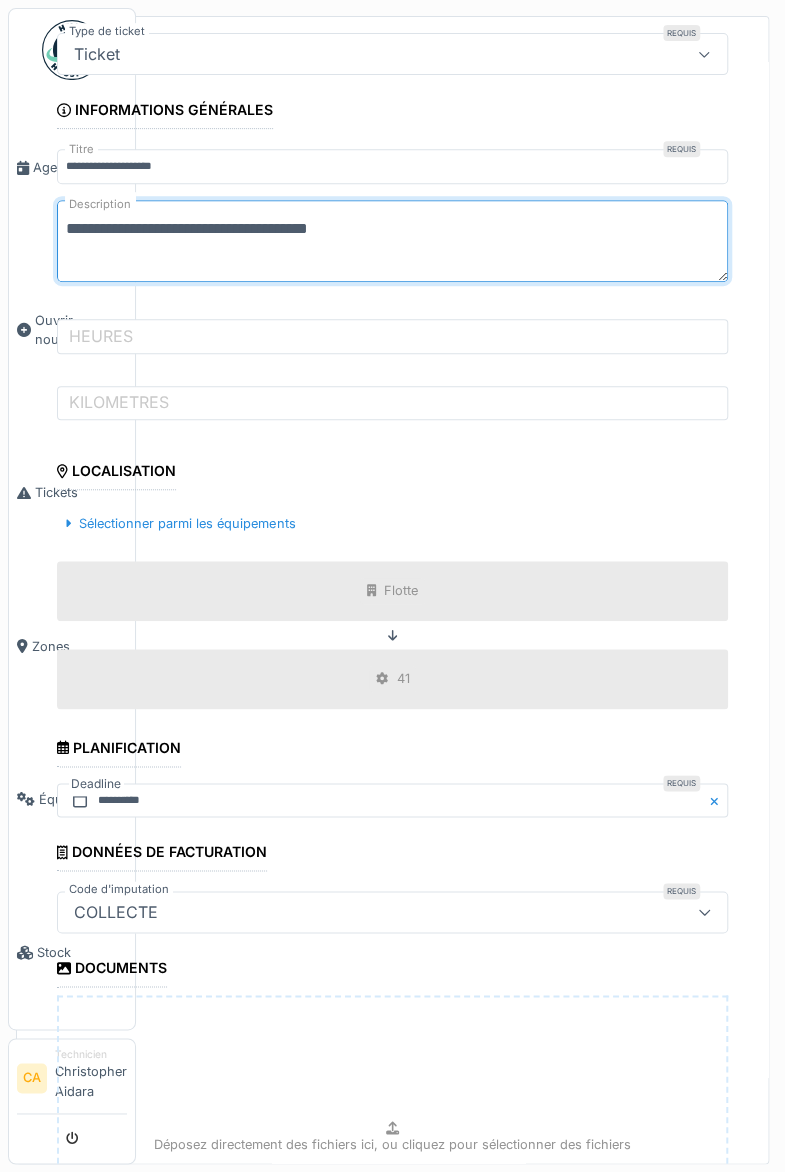 click on "**********" at bounding box center [392, 241] 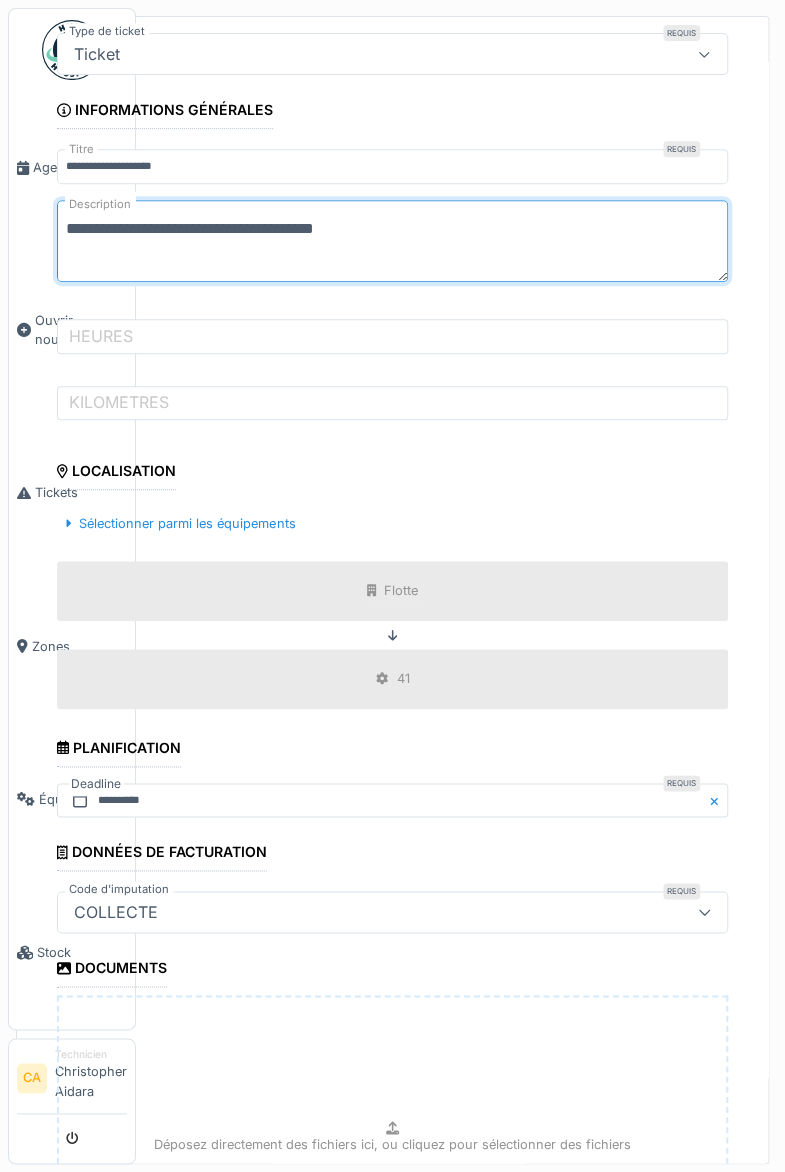 click on "**********" at bounding box center (392, 241) 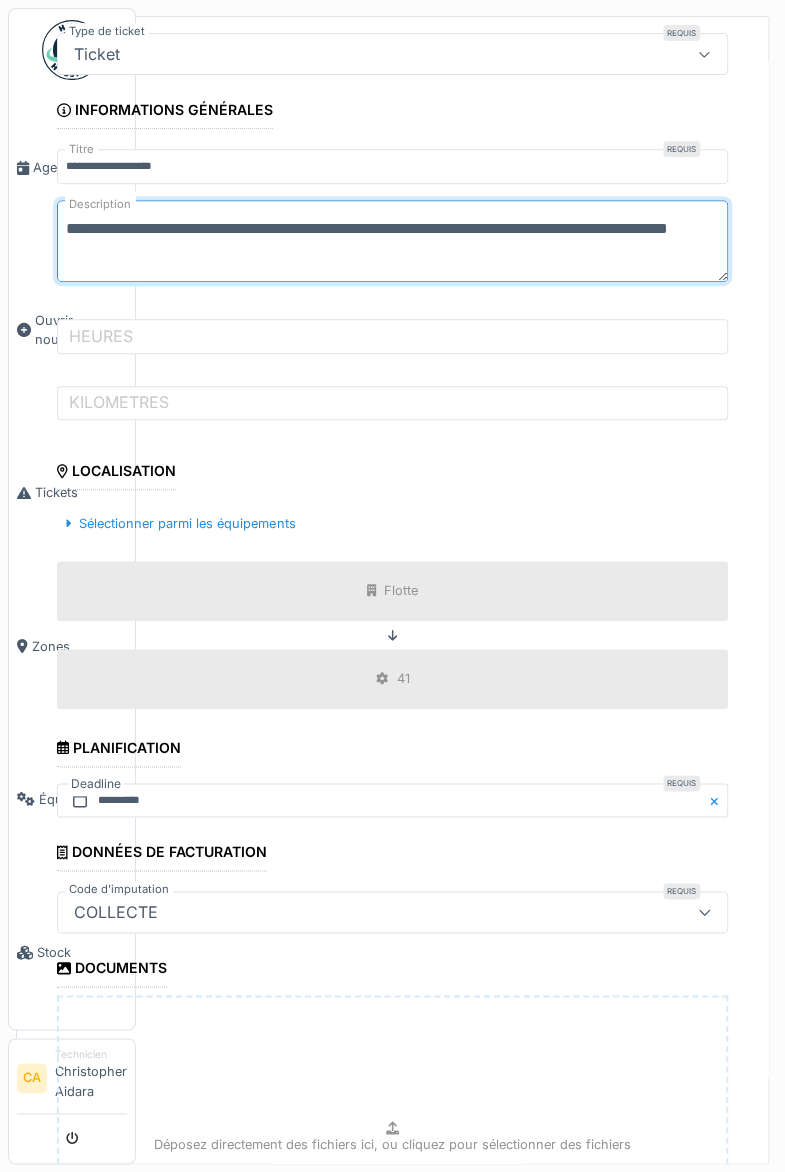 scroll, scrollTop: 5, scrollLeft: 0, axis: vertical 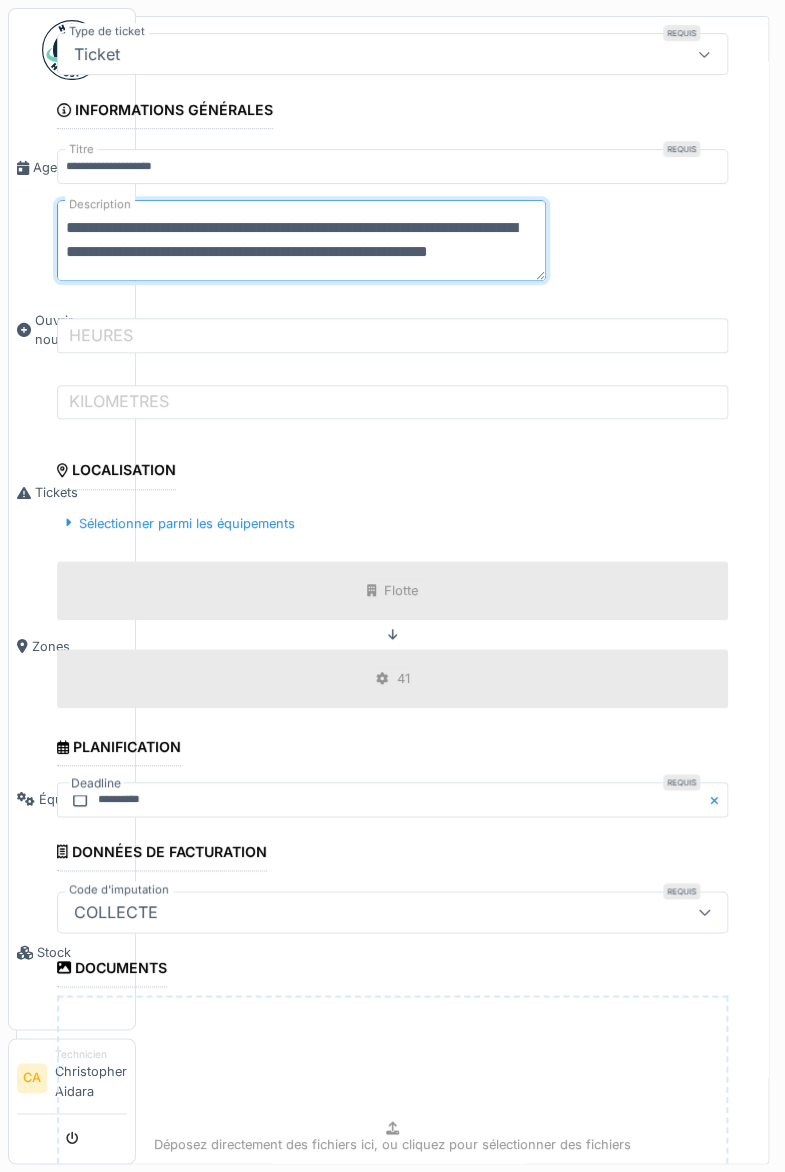 click on "**********" at bounding box center (301, 240) 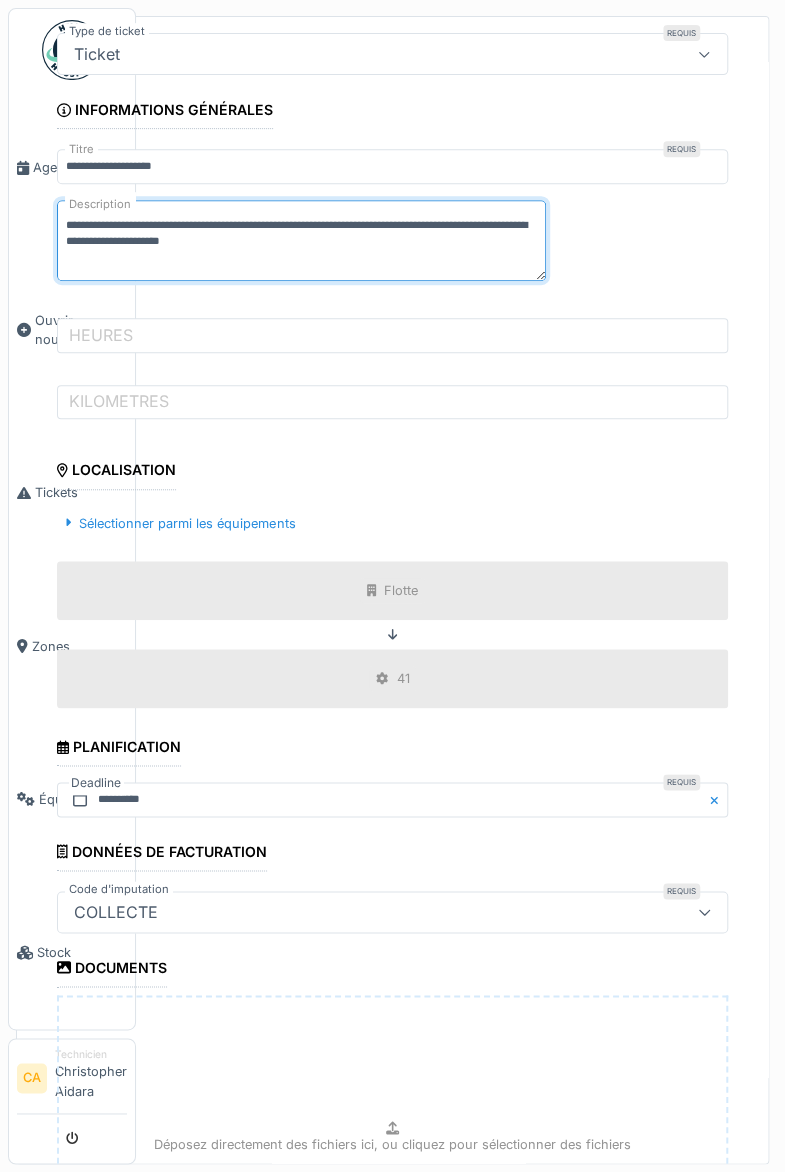 click on "**********" at bounding box center (392, 652) 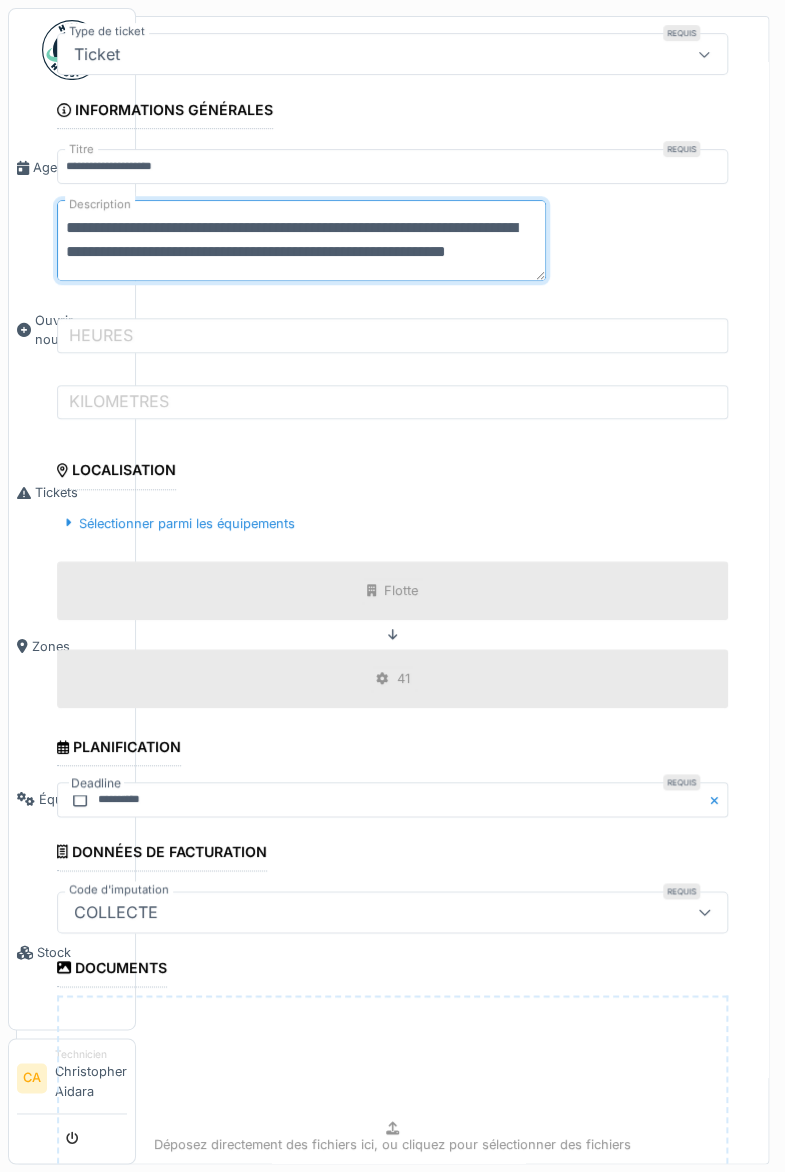 click on "**********" at bounding box center (301, 240) 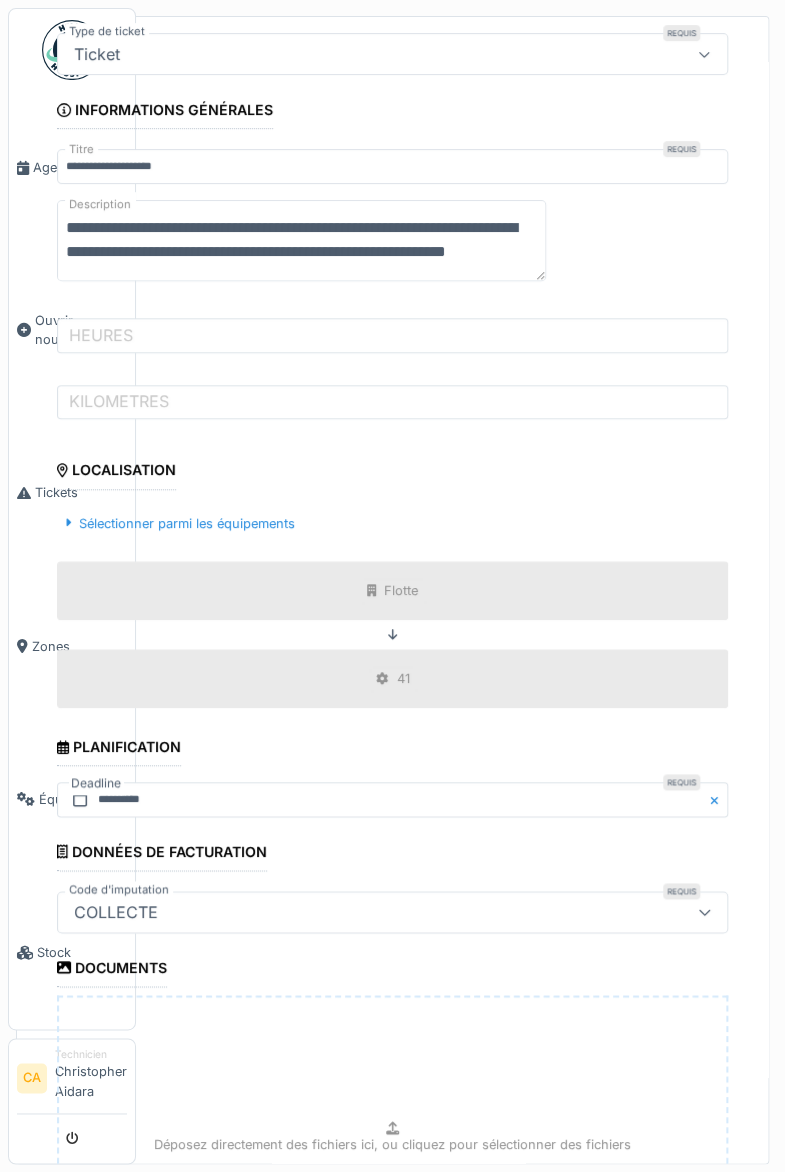 click on "**********" at bounding box center (301, 240) 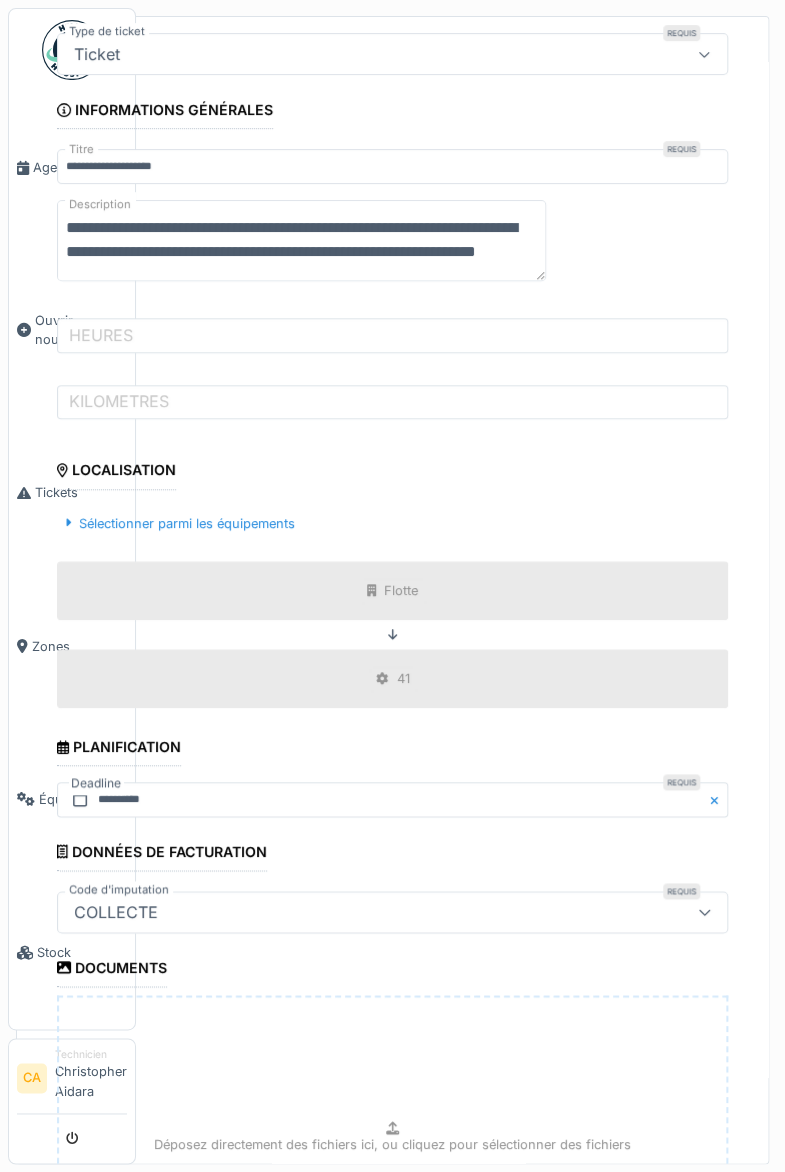 type on "**********" 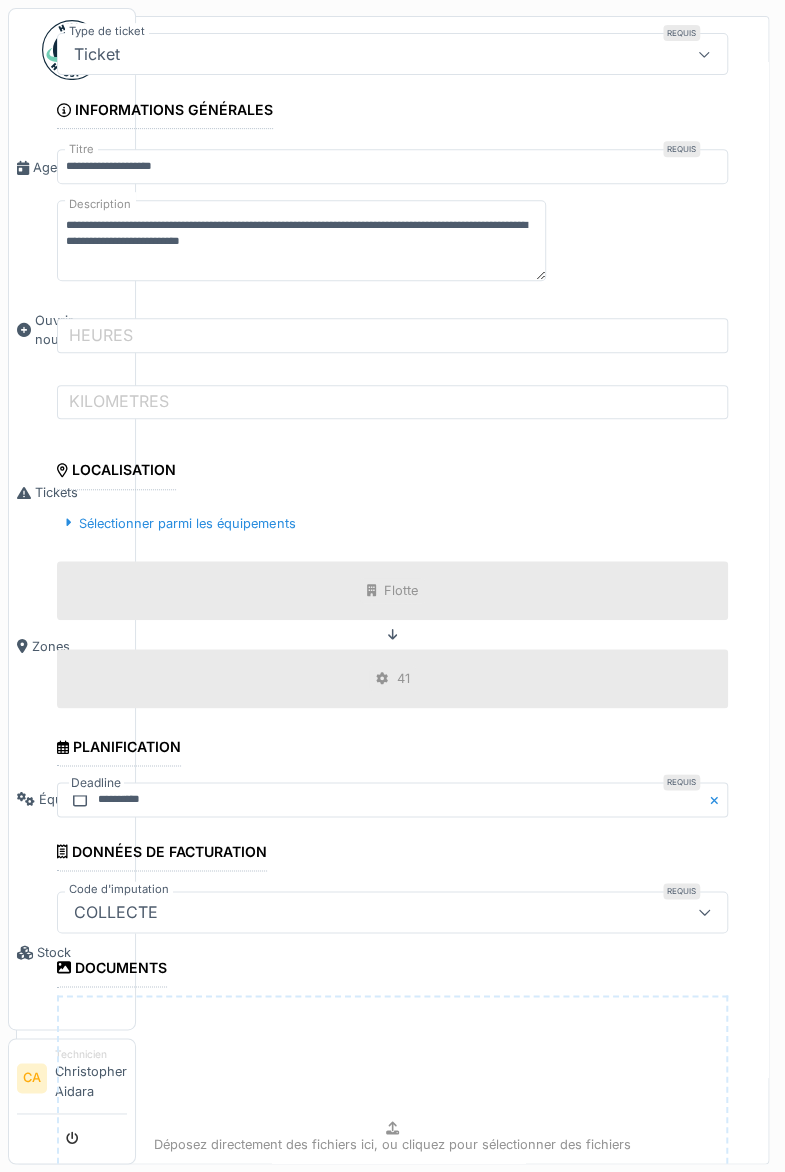 click on "HEURES" at bounding box center (101, 335) 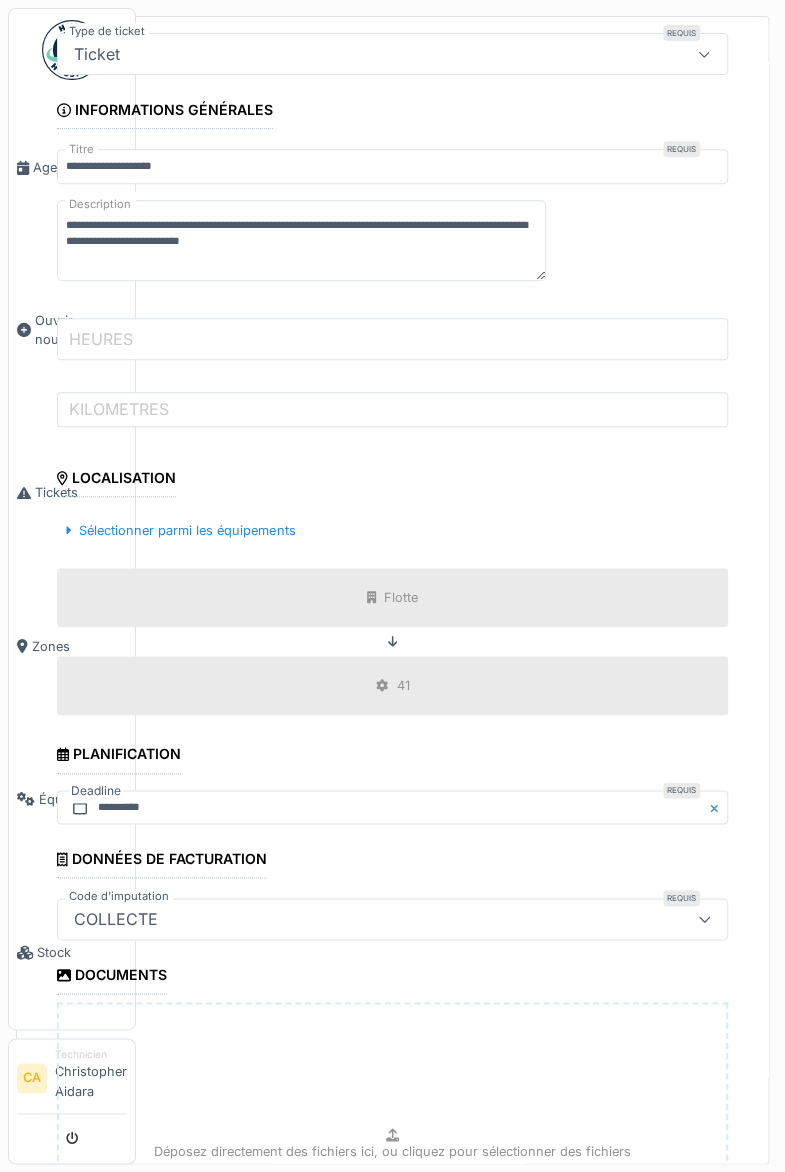 click on "HEURES" at bounding box center [392, 339] 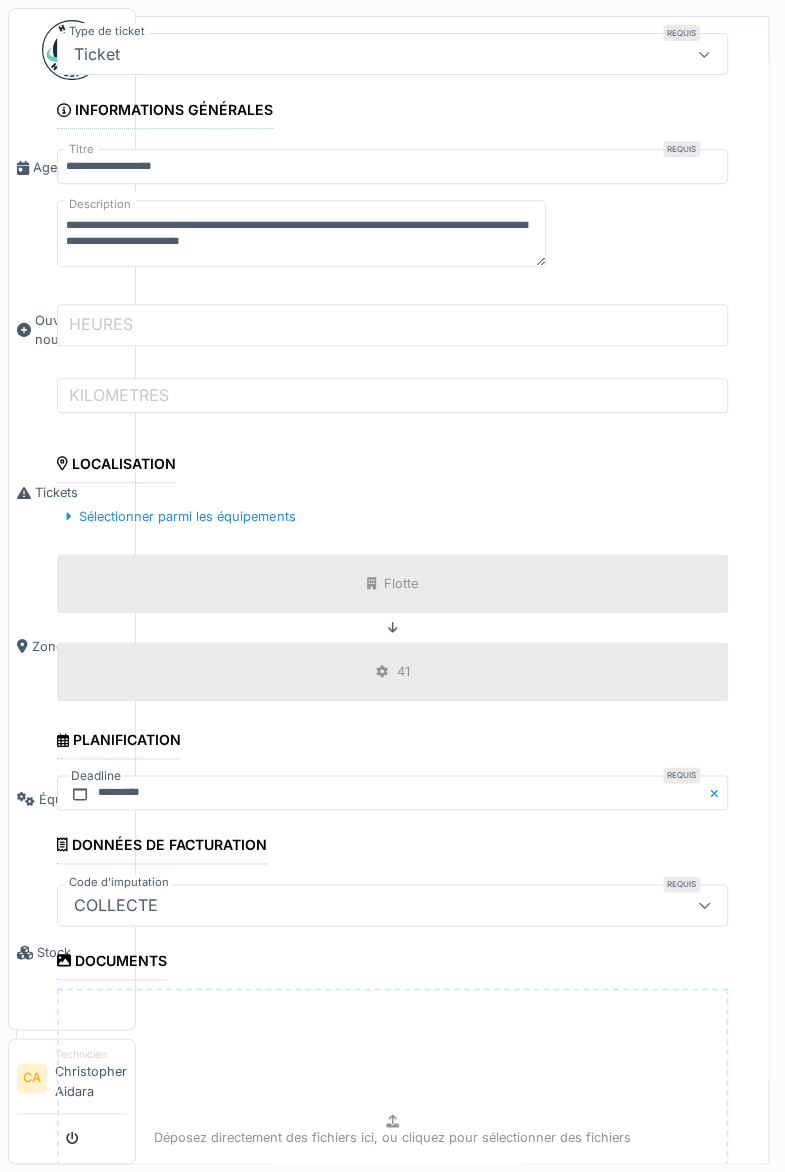 scroll, scrollTop: 0, scrollLeft: 0, axis: both 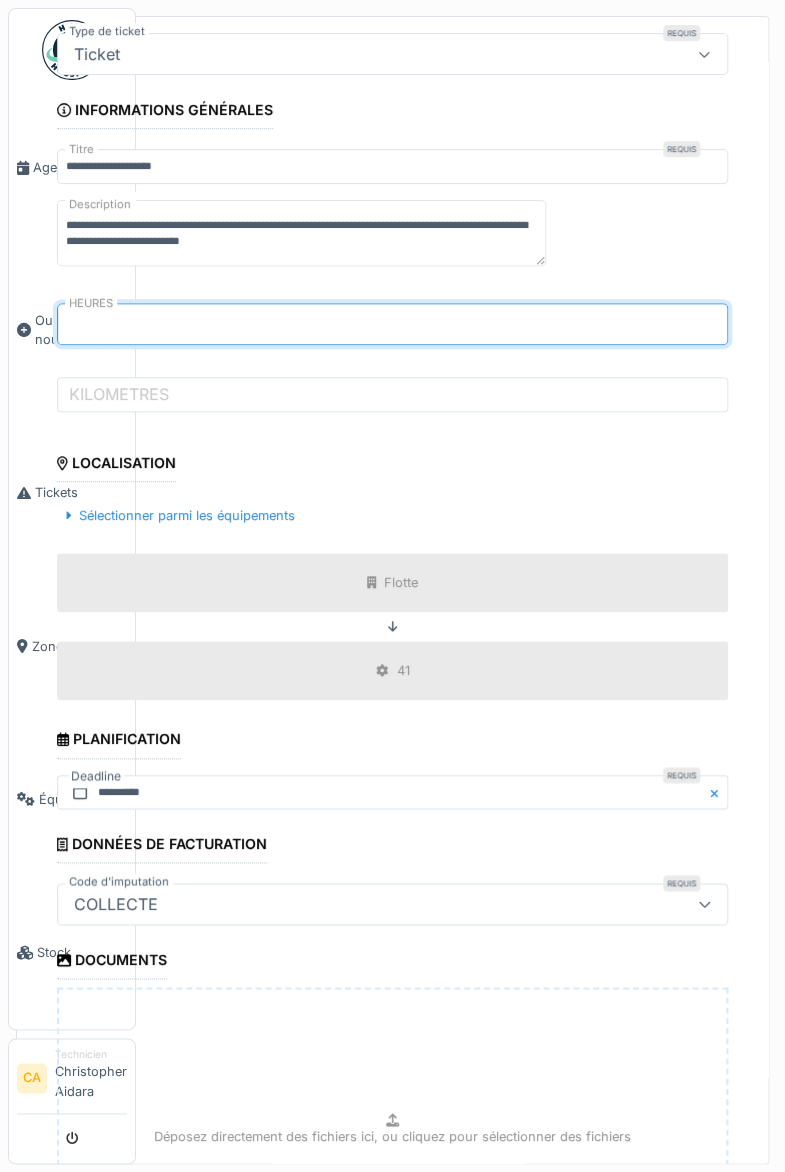 type on "***" 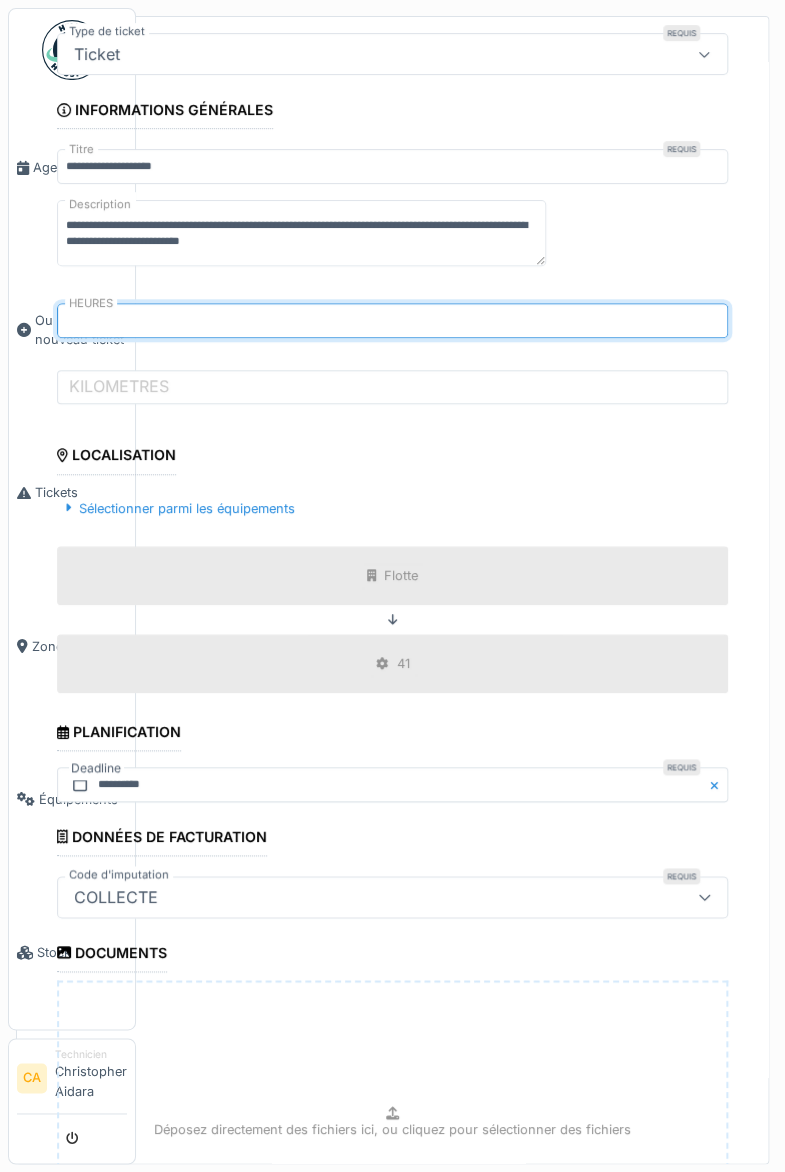 click on "KILOMETRES" at bounding box center [119, 386] 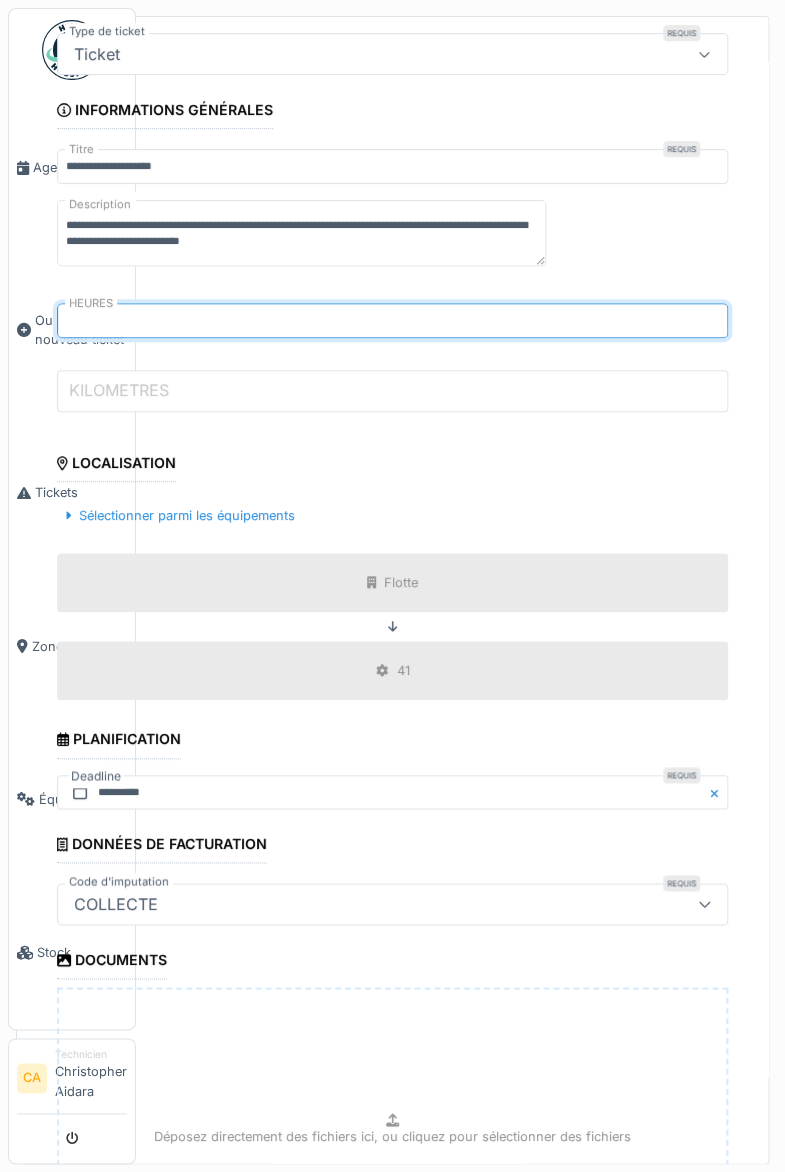 click on "KILOMETRES" at bounding box center (392, 391) 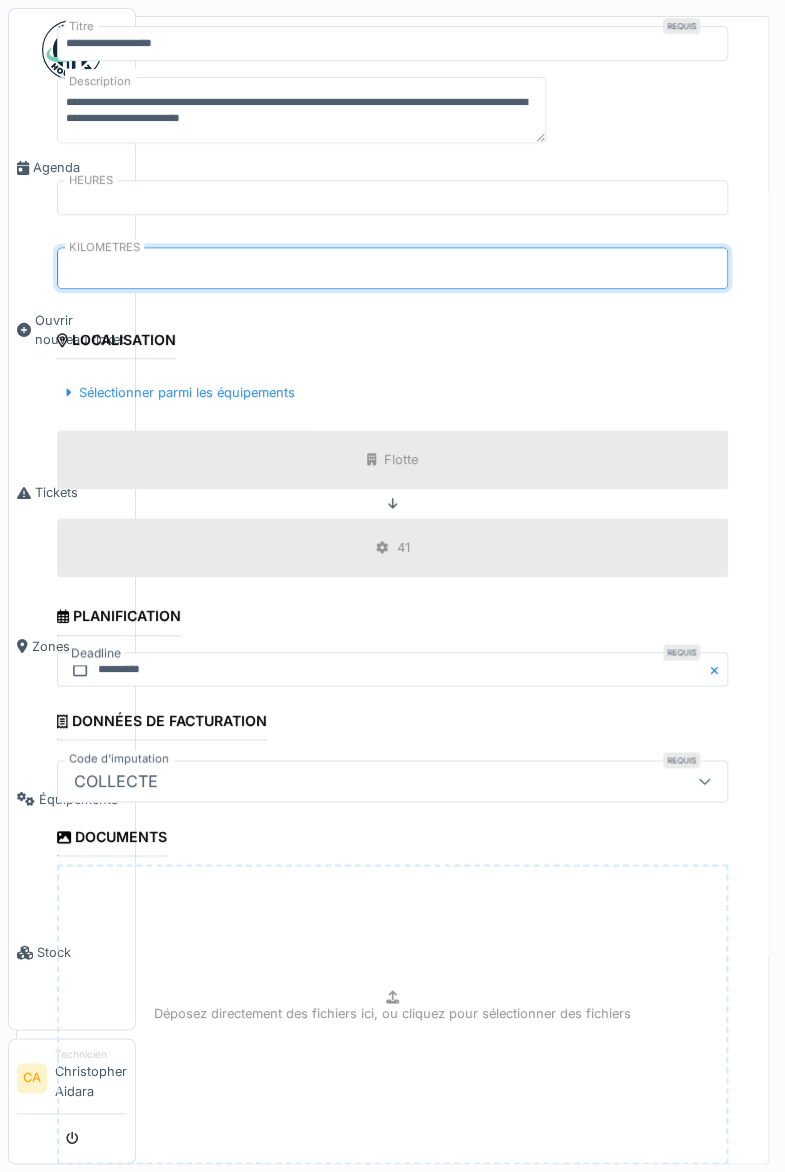 scroll, scrollTop: 461, scrollLeft: 0, axis: vertical 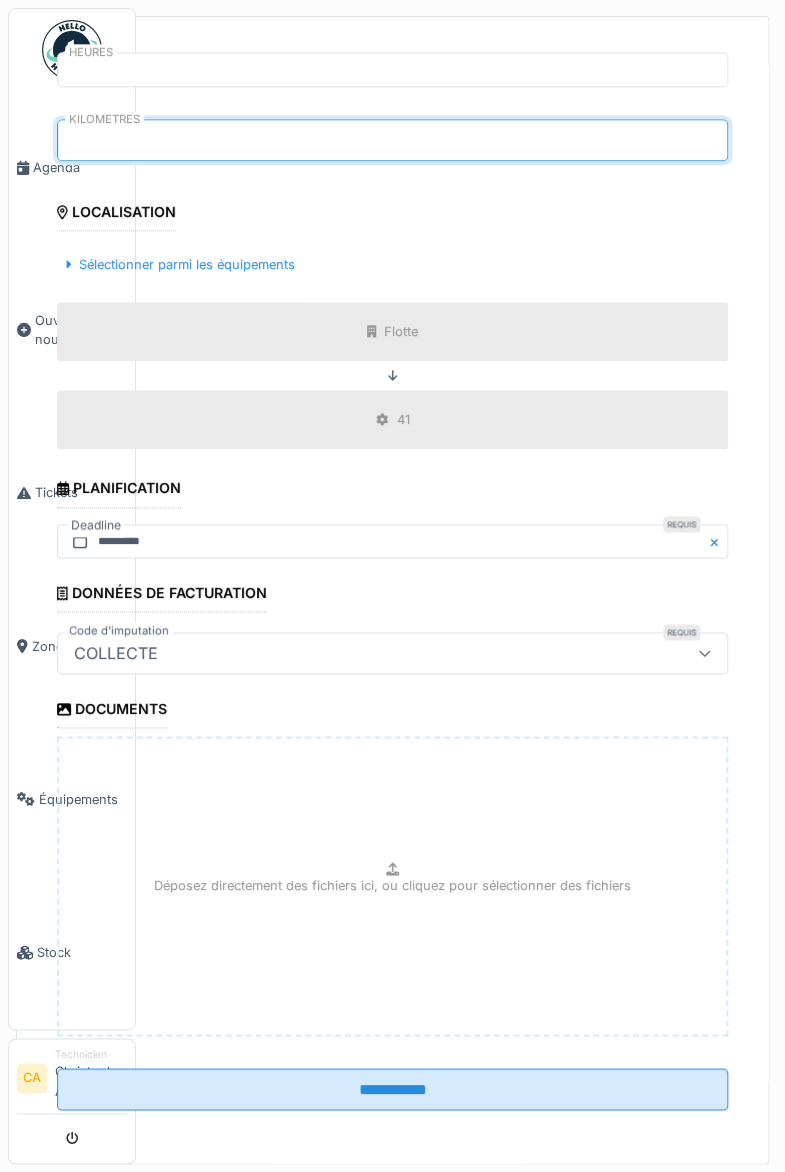 type on "****" 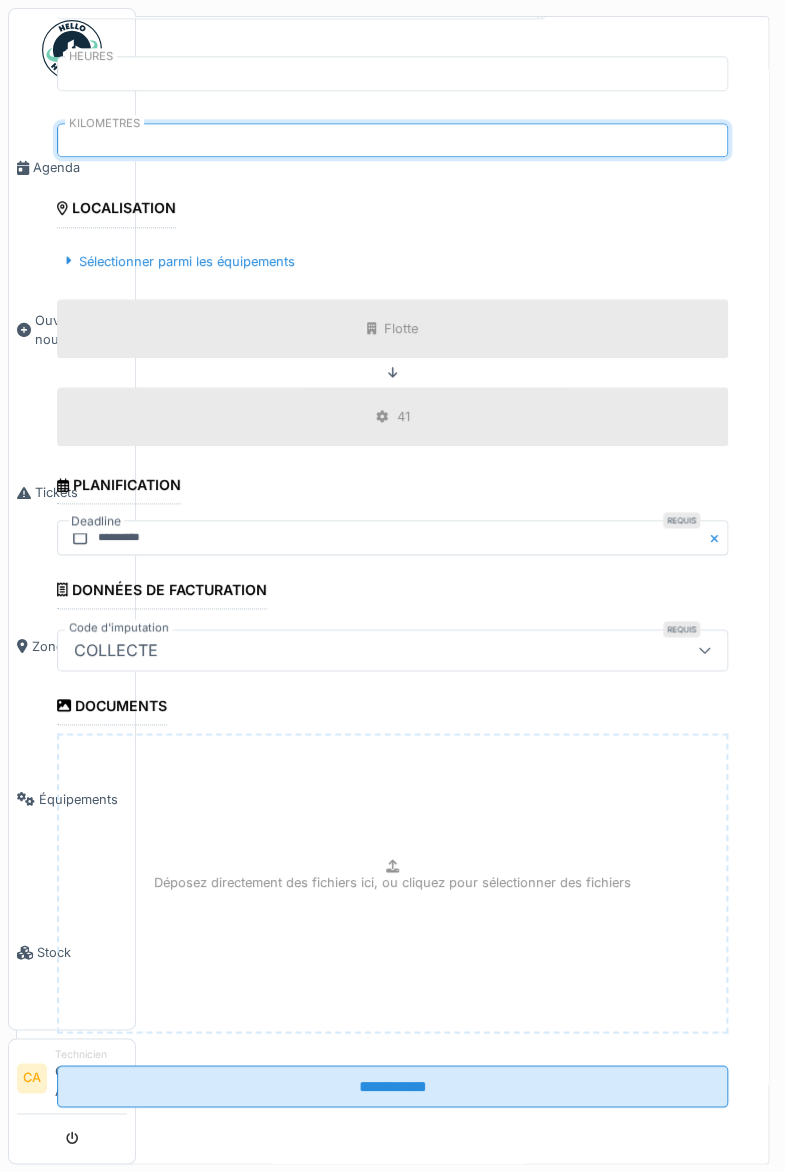 click on "Zones" at bounding box center (72, 646) 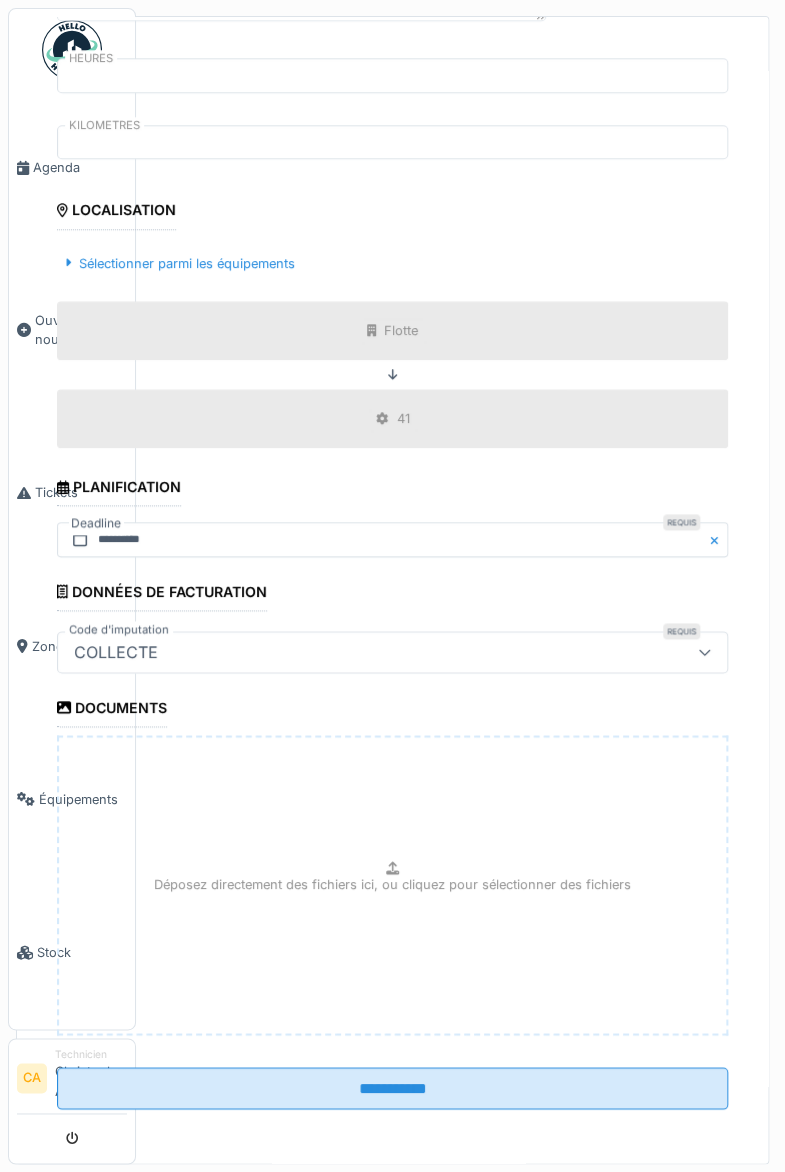 scroll, scrollTop: 454, scrollLeft: 0, axis: vertical 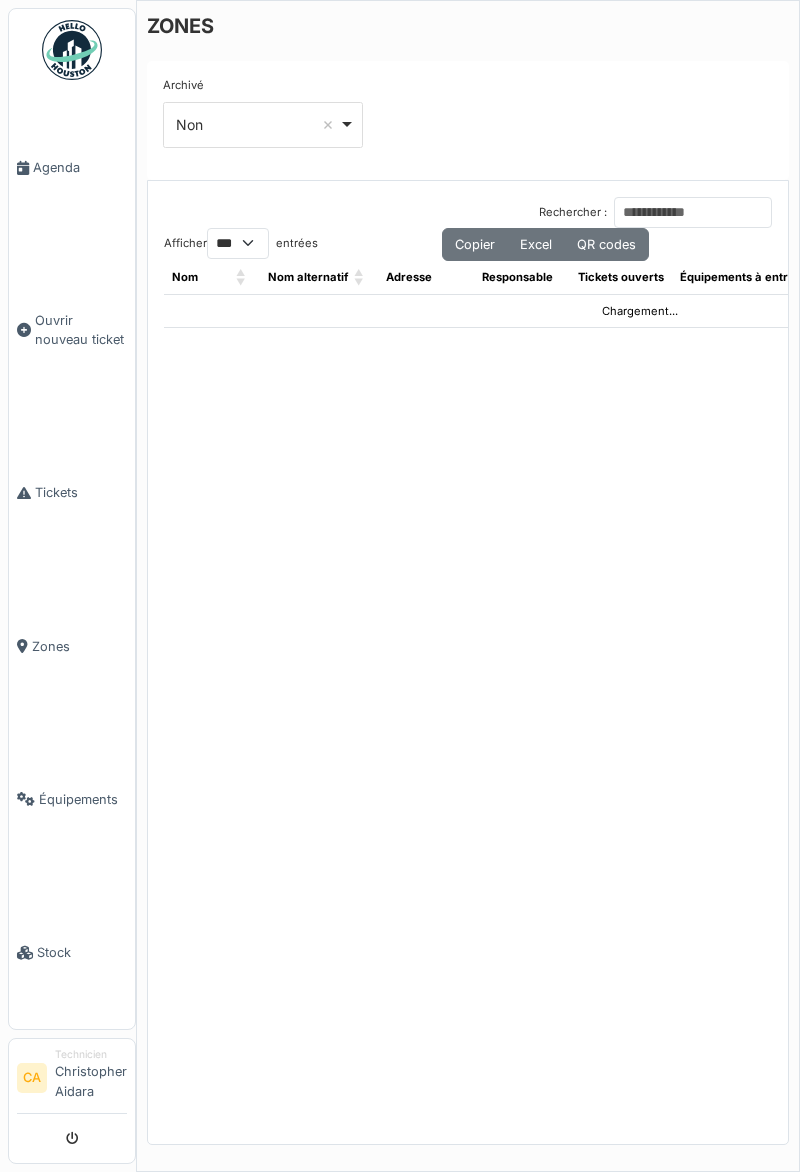 select on "***" 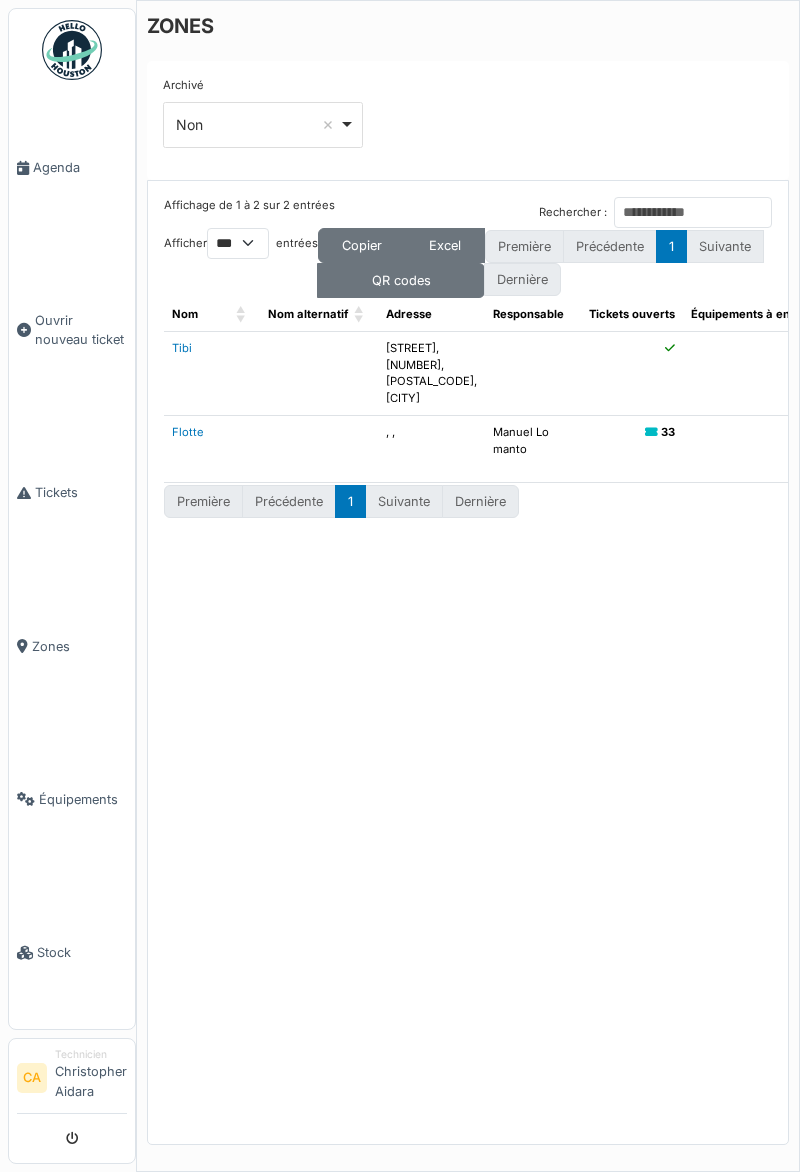 click at bounding box center (25, 953) 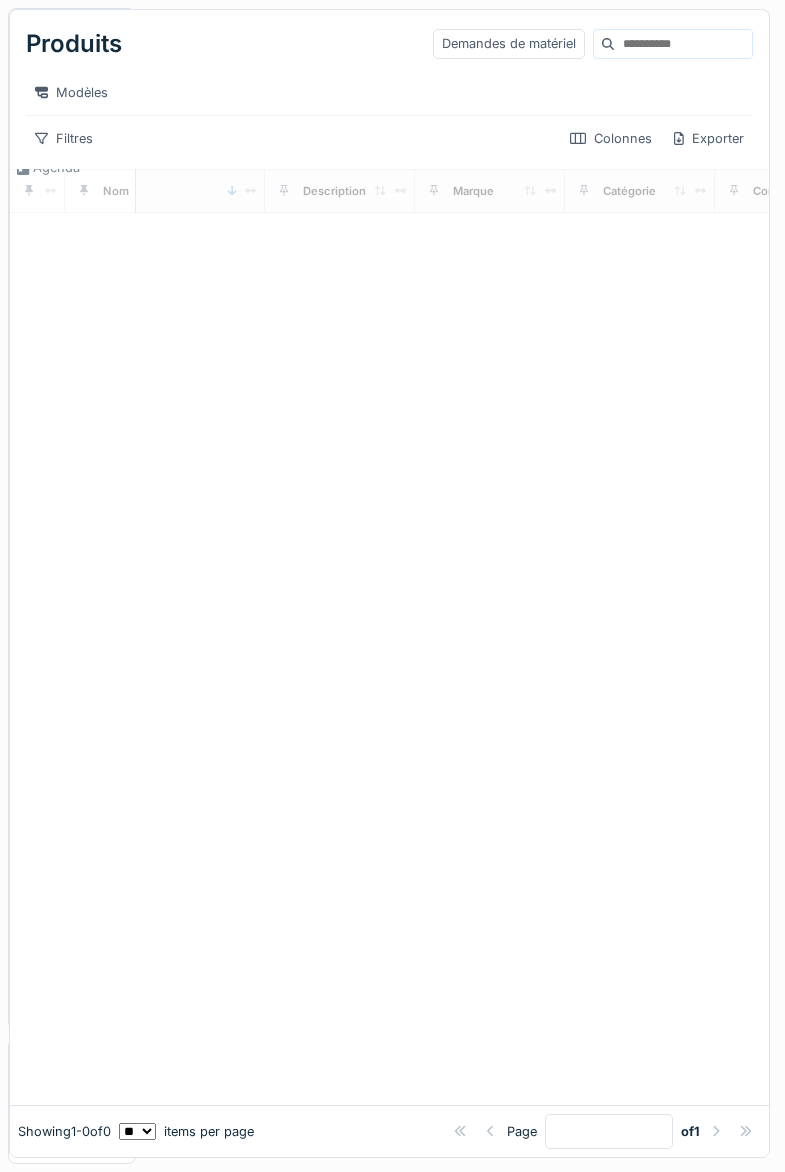 scroll, scrollTop: 0, scrollLeft: 0, axis: both 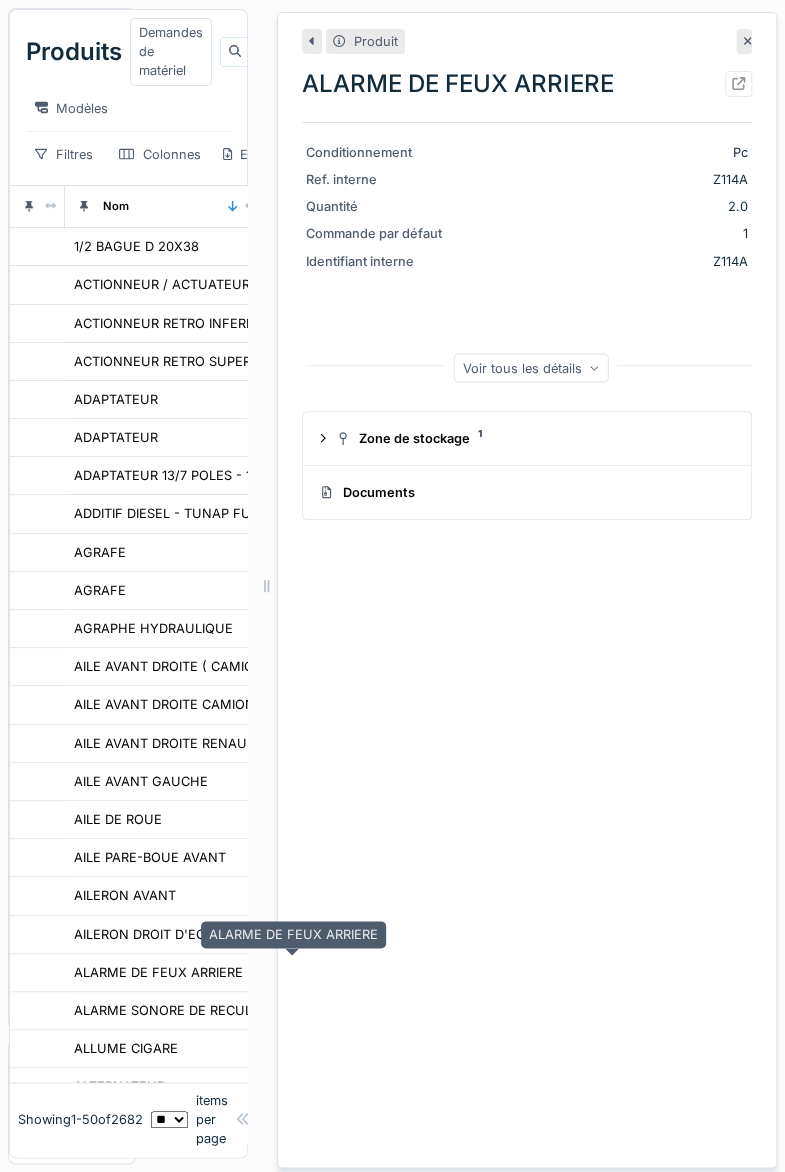 click on "Ouvrir nouveau ticket" at bounding box center (72, 330) 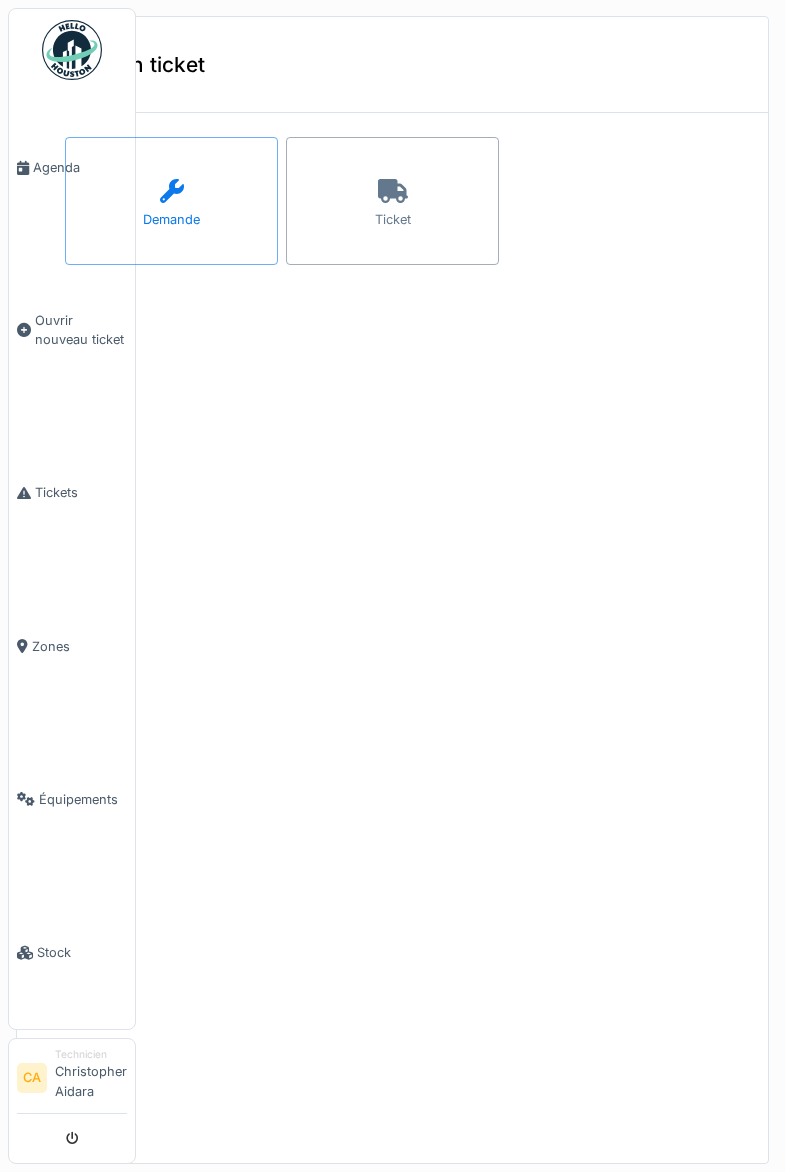 scroll, scrollTop: 7, scrollLeft: 0, axis: vertical 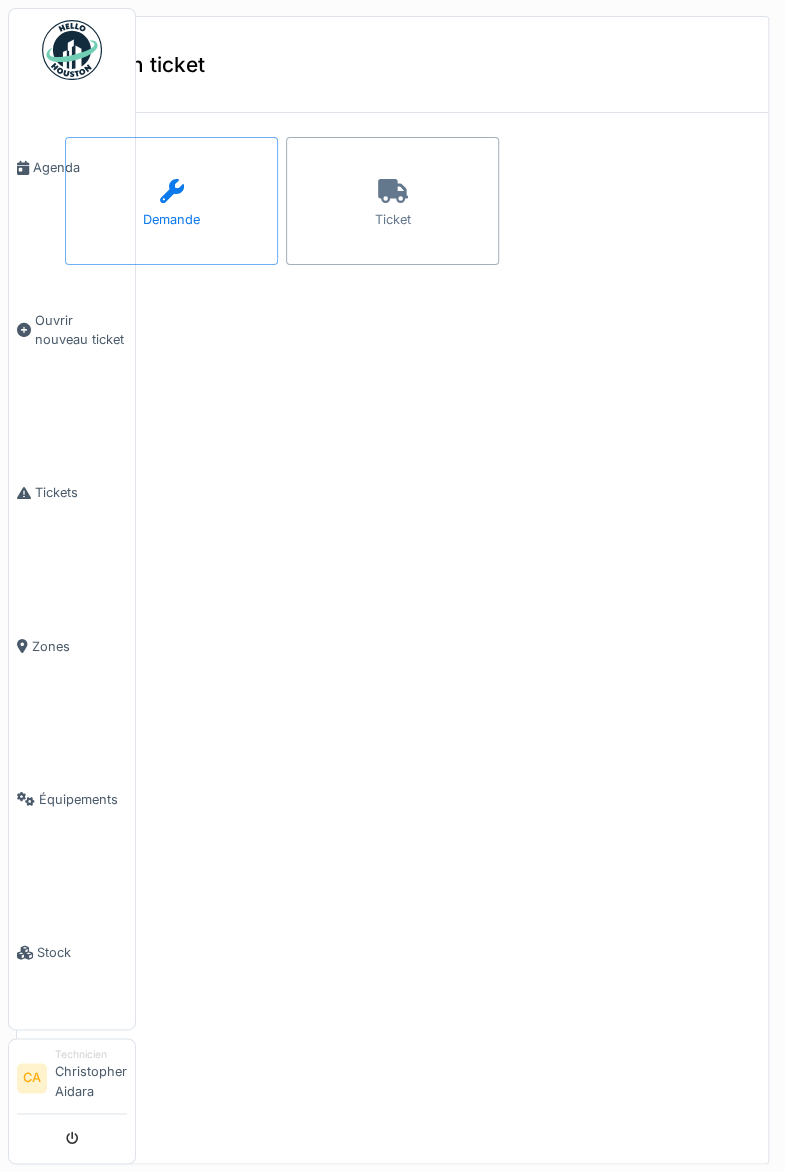 click at bounding box center [393, 192] 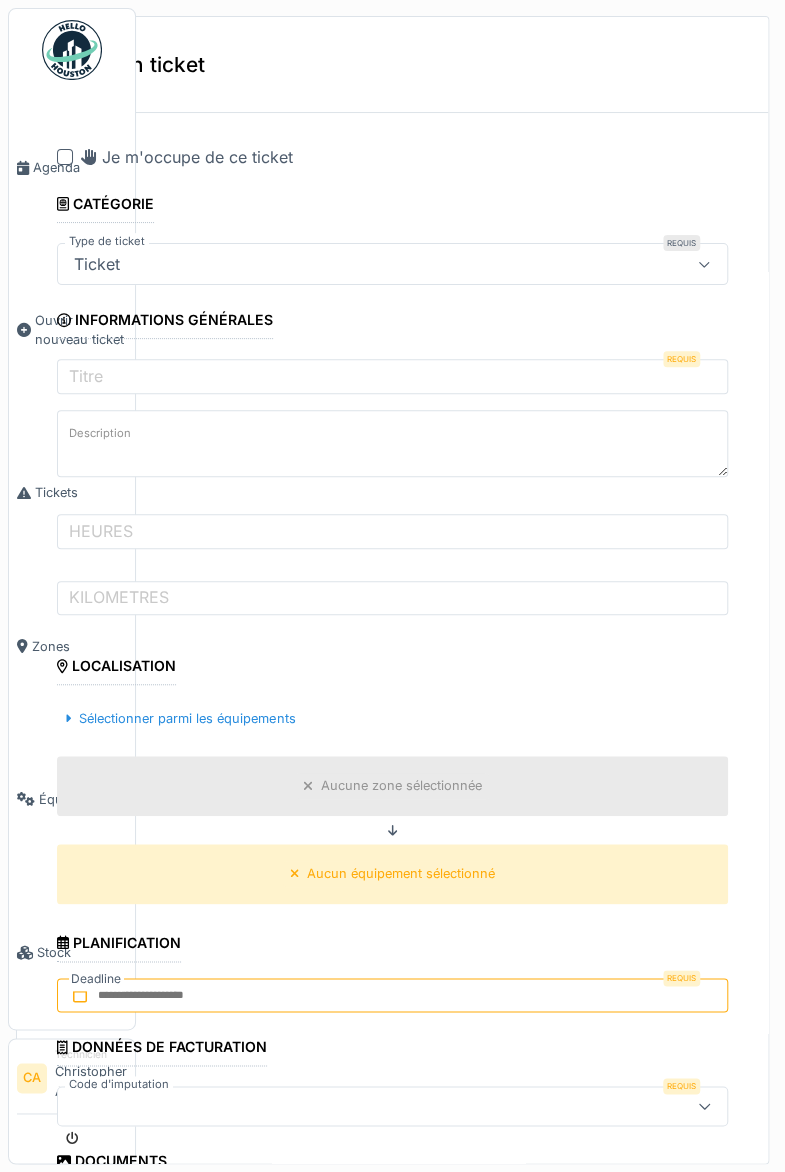 click at bounding box center (65, 157) 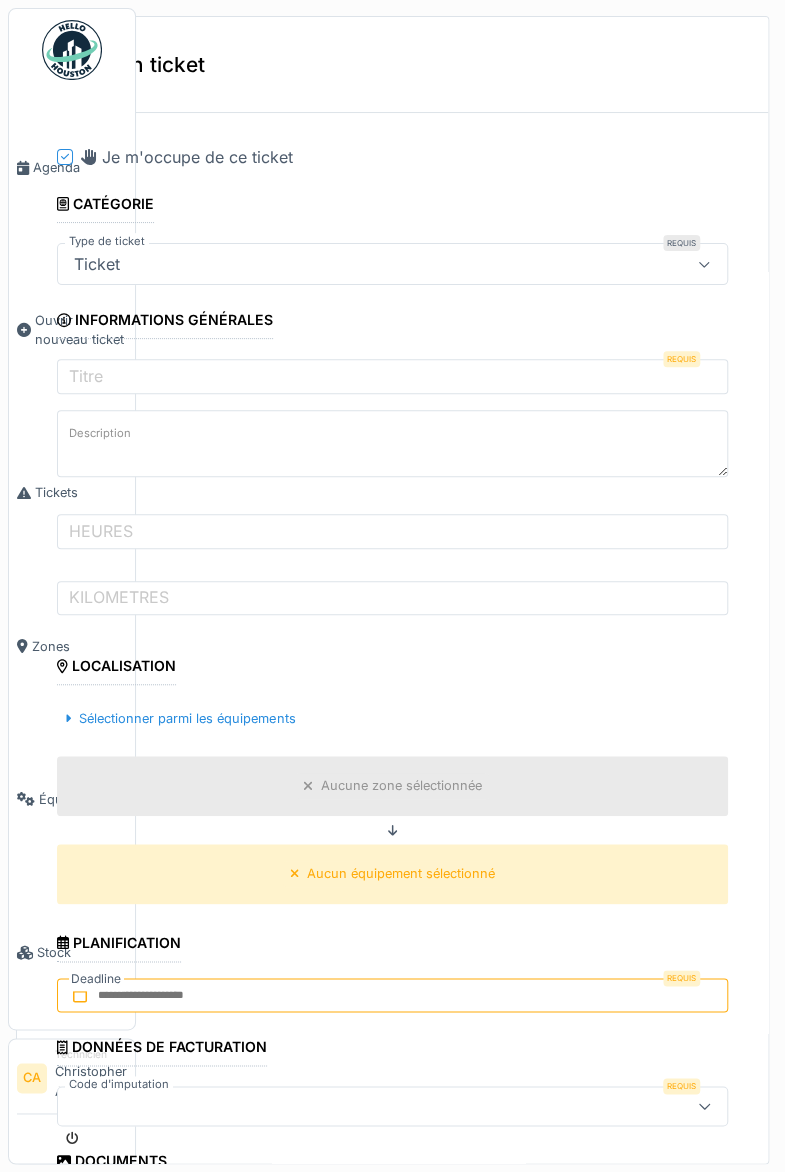click on "Titre" at bounding box center (86, 376) 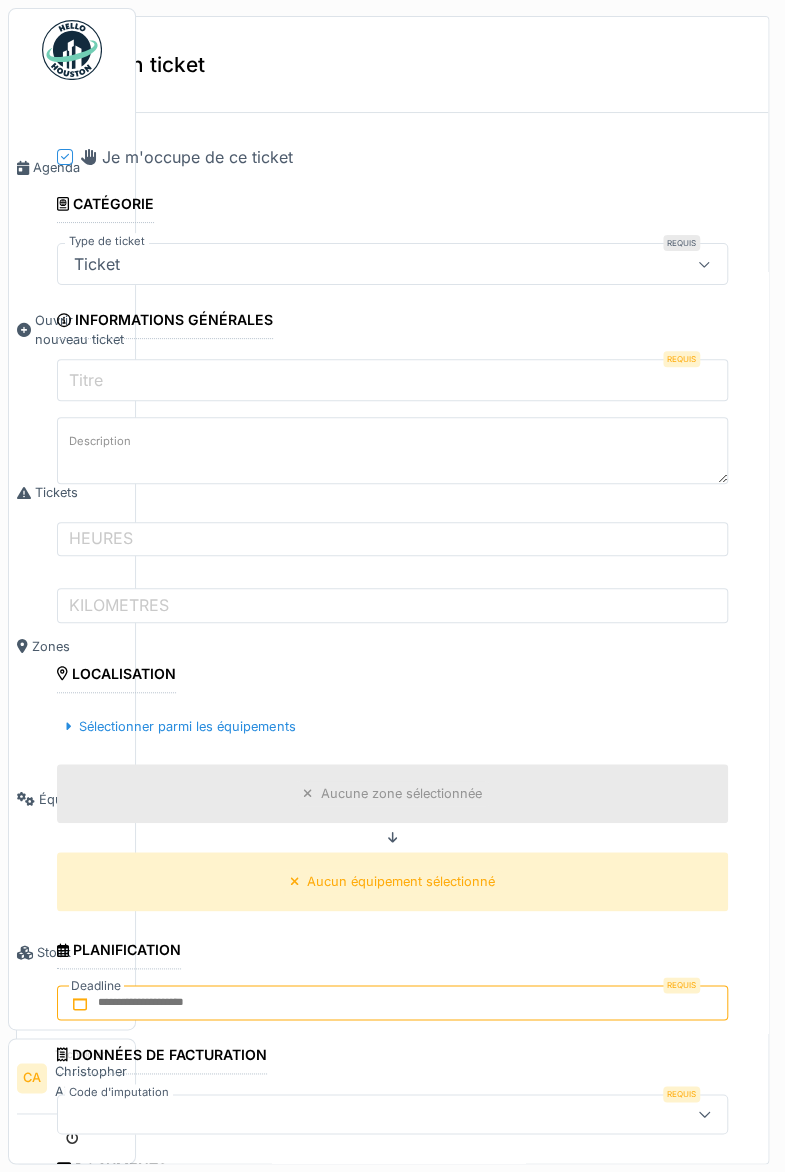 click on "Titre" at bounding box center (392, 380) 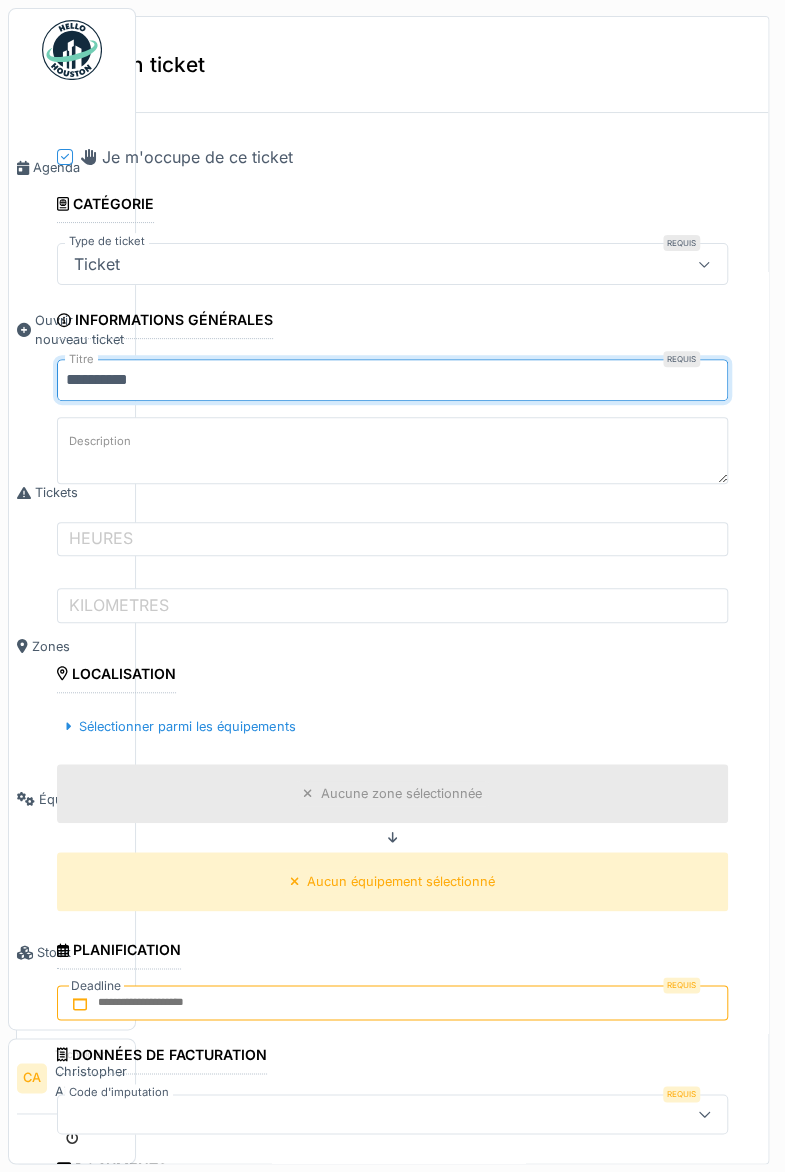click on "*********" at bounding box center [392, 380] 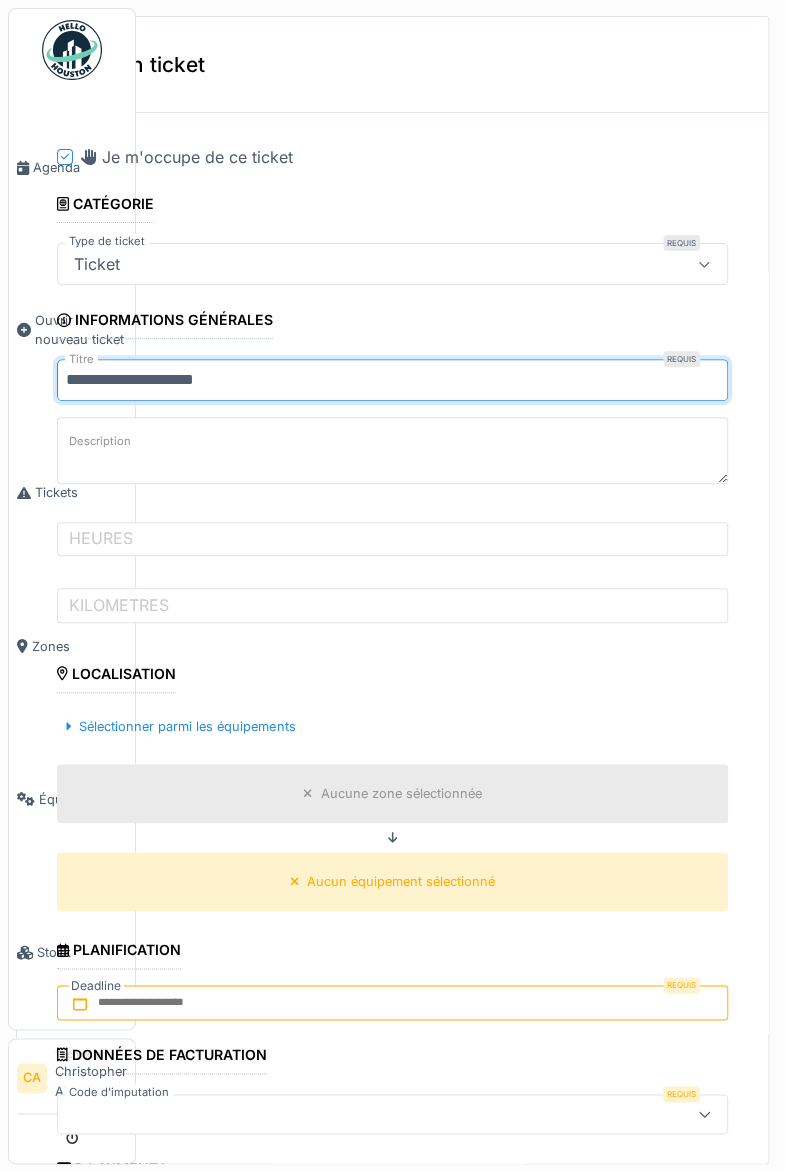 type on "**********" 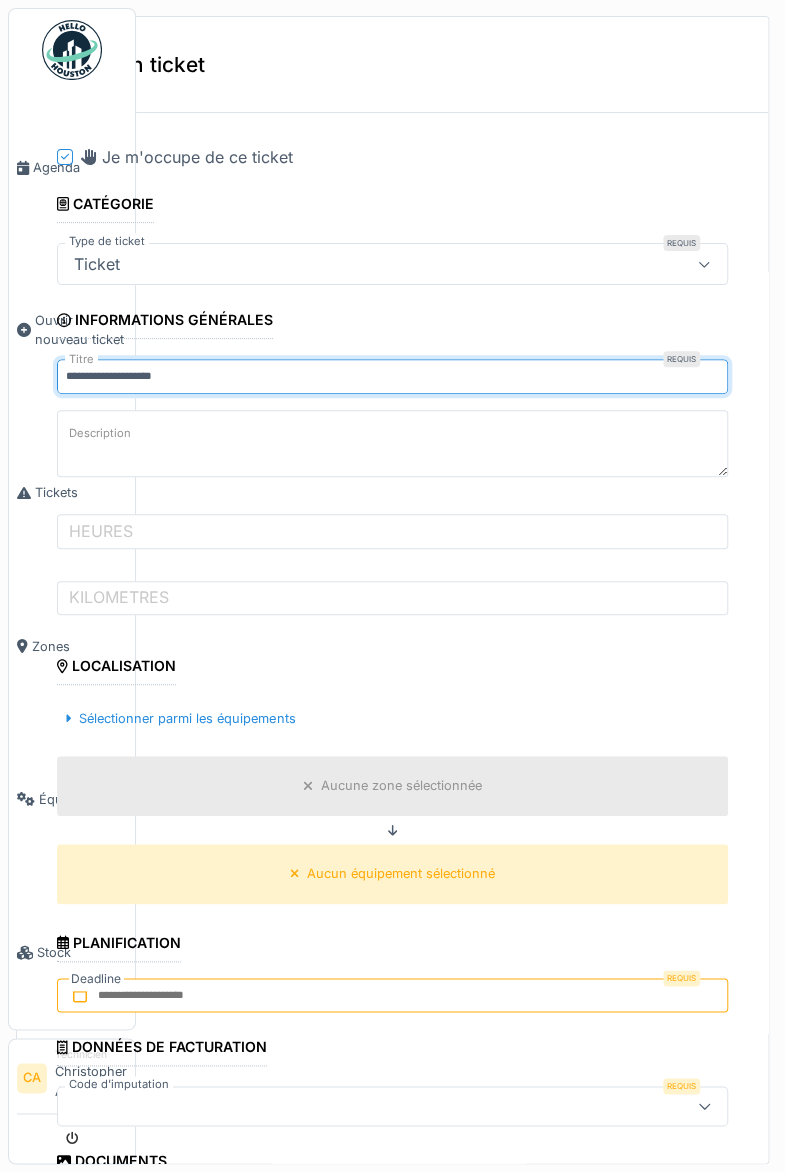 click on "Description" at bounding box center (100, 433) 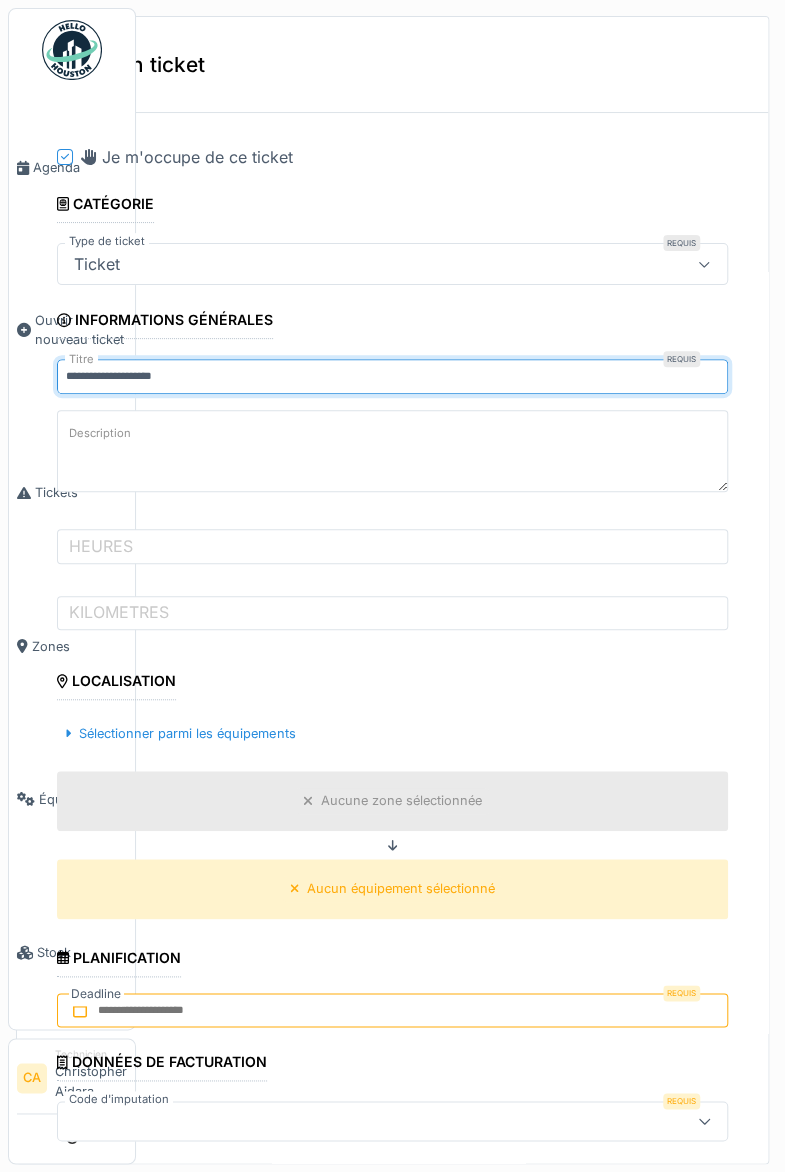 click on "Description" at bounding box center [392, 451] 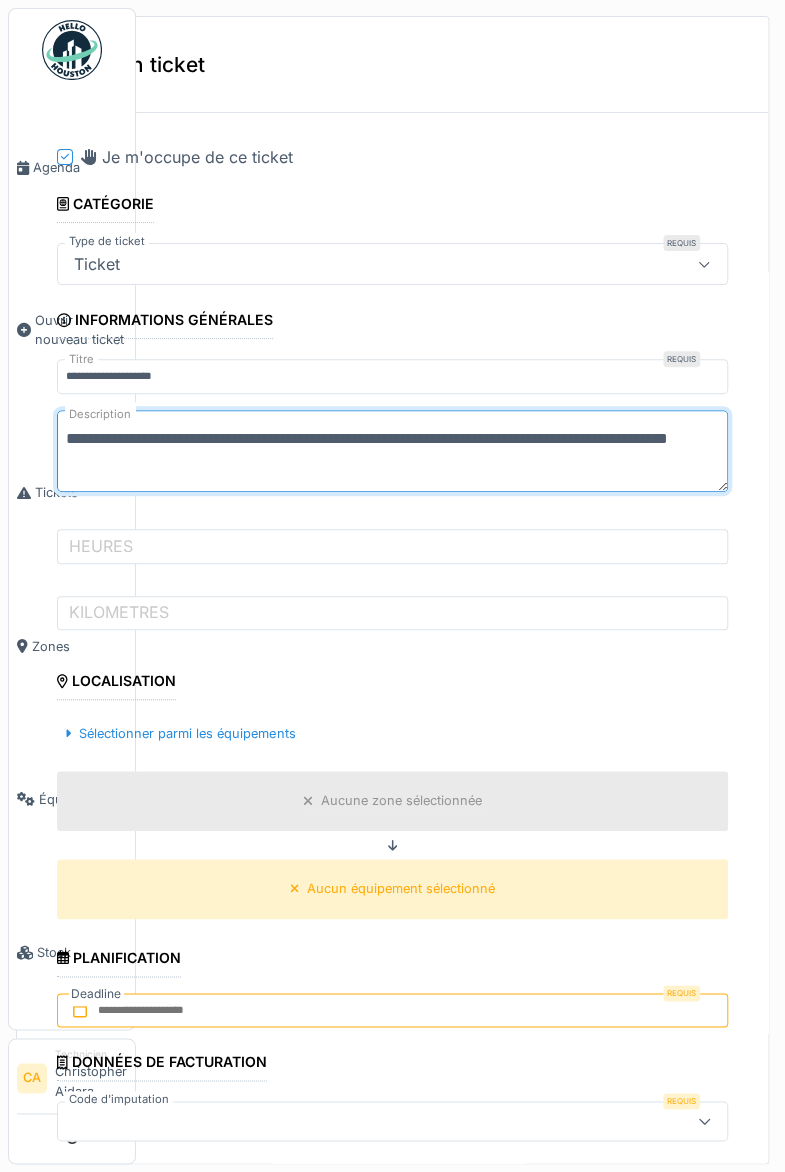 scroll, scrollTop: 5, scrollLeft: 0, axis: vertical 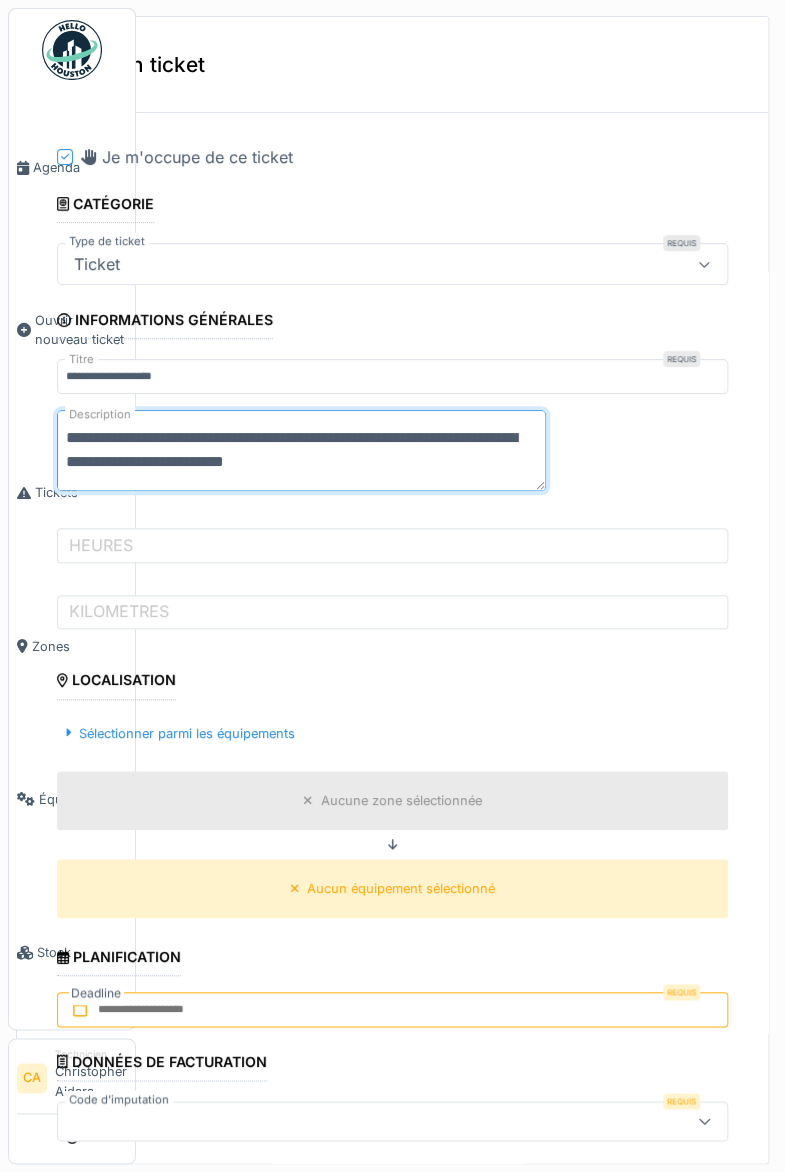 click on "**********" at bounding box center (301, 450) 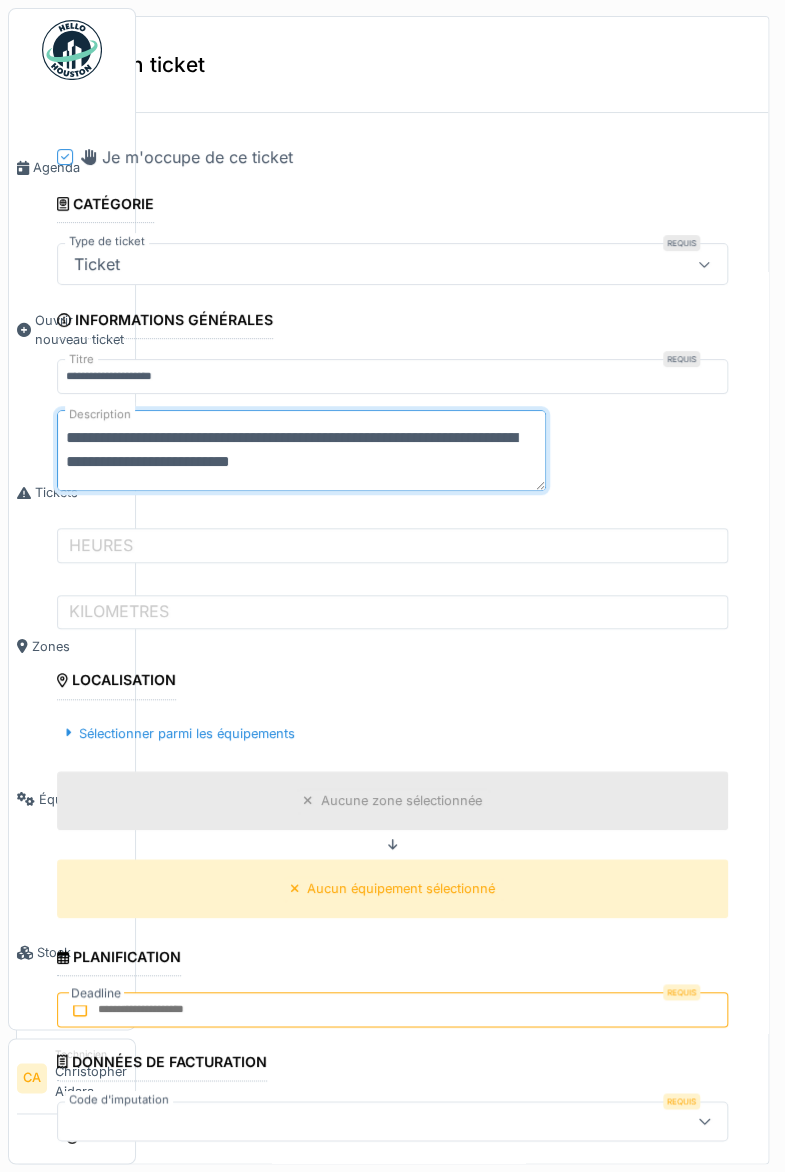 click on "**********" at bounding box center (301, 450) 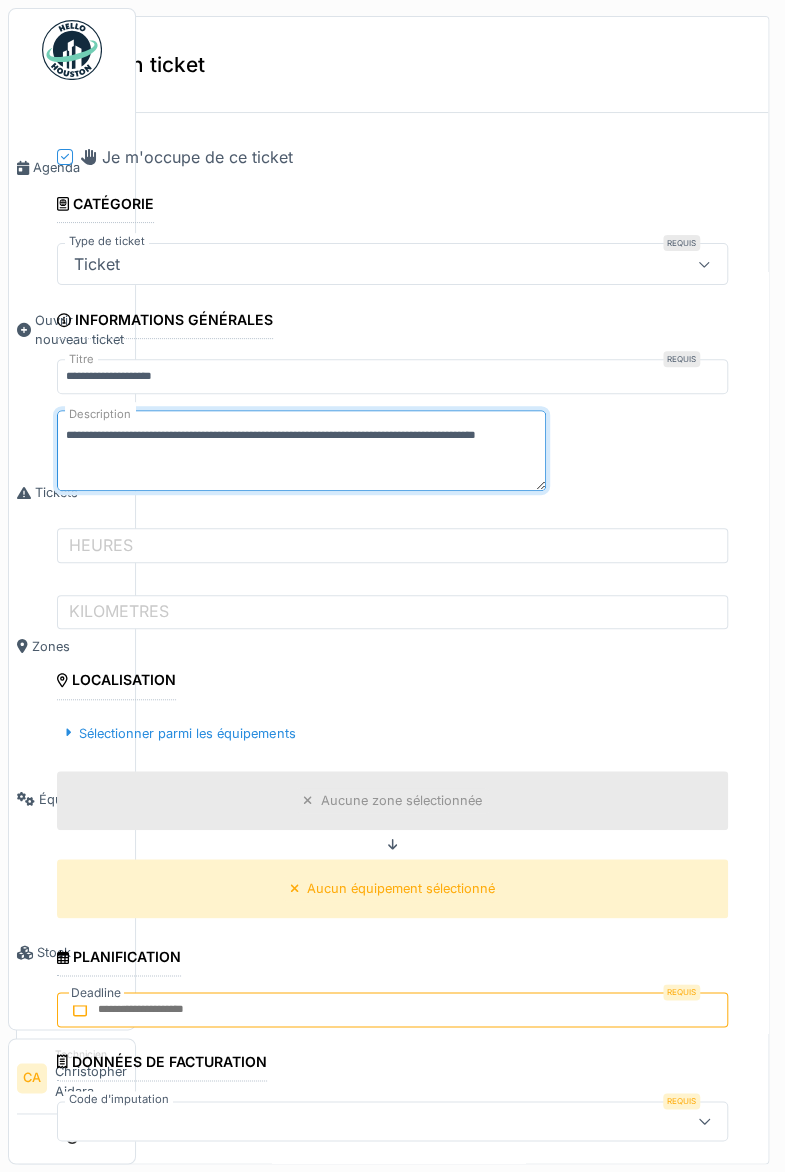 click on "HEURES" at bounding box center (101, 545) 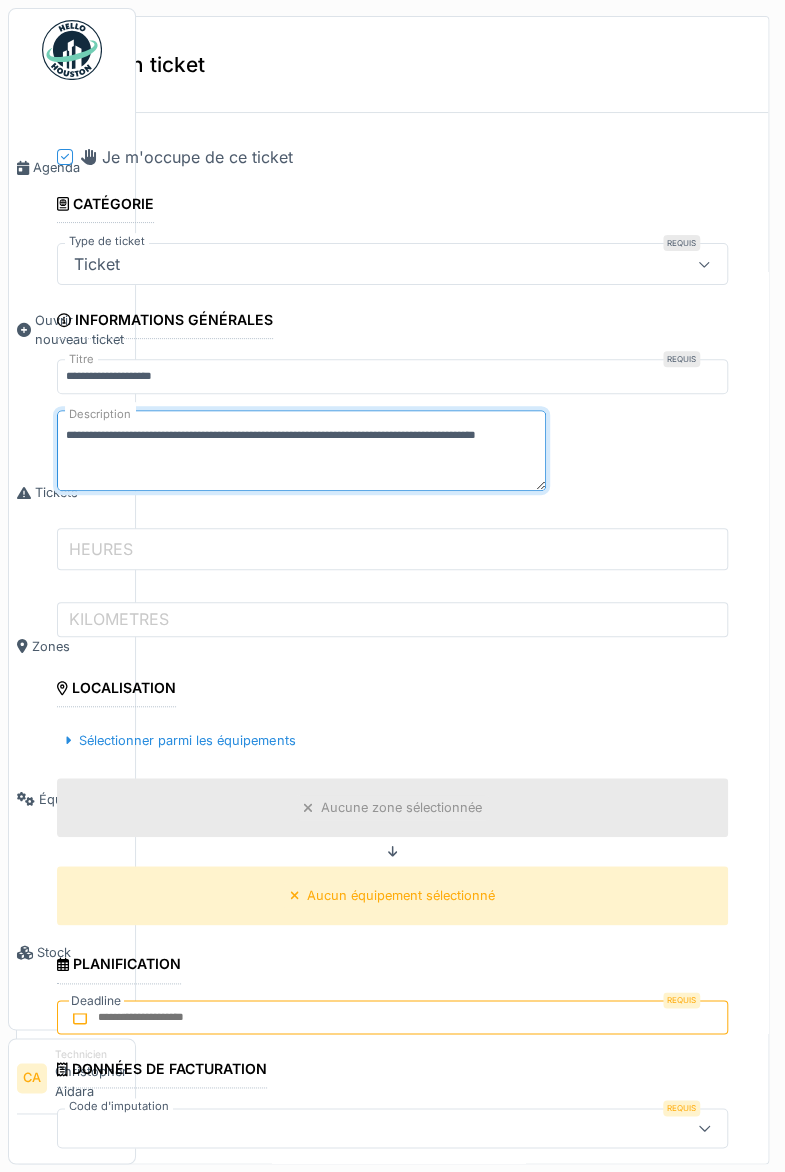 click on "HEURES" at bounding box center [392, 549] 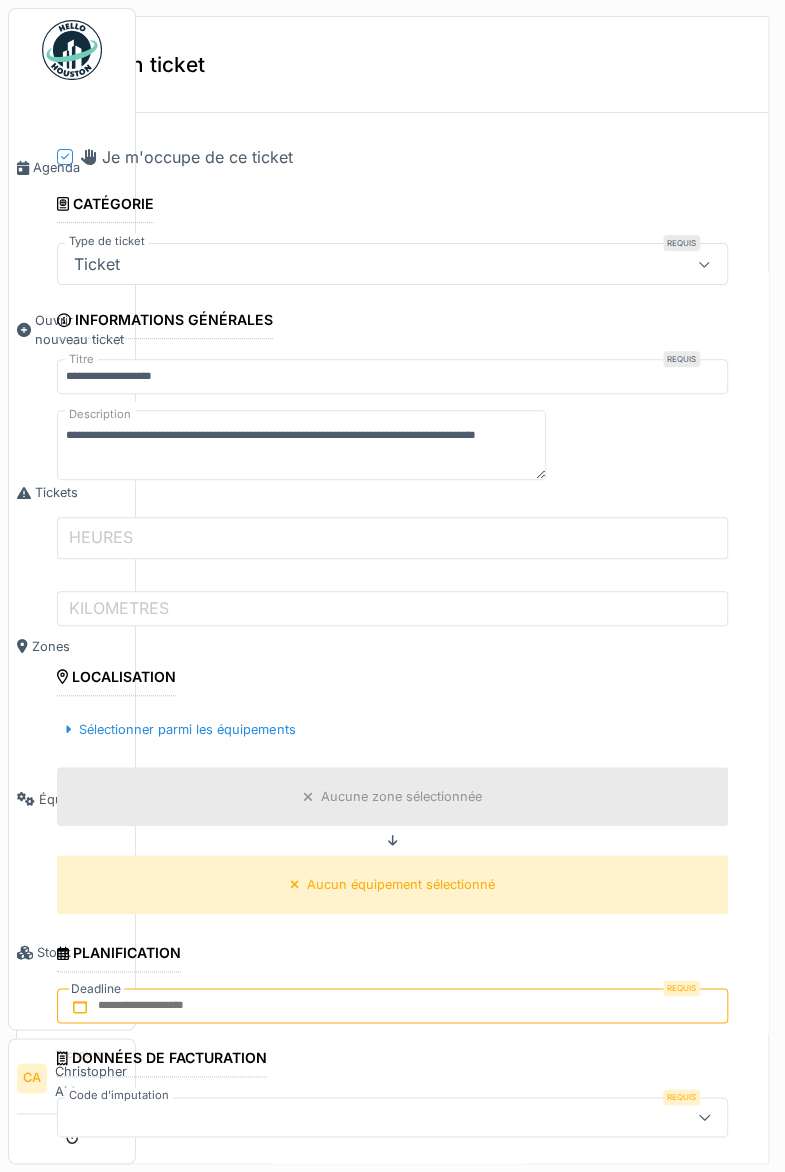 scroll, scrollTop: 0, scrollLeft: 0, axis: both 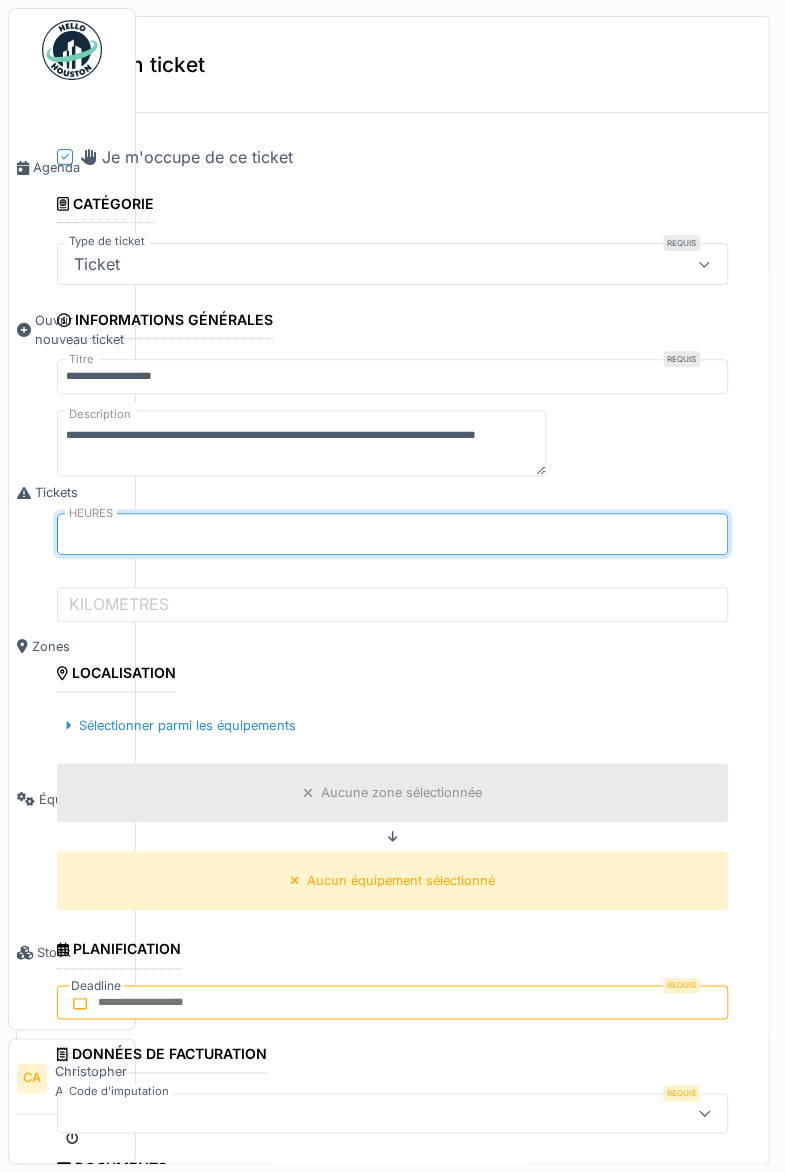 type on "***" 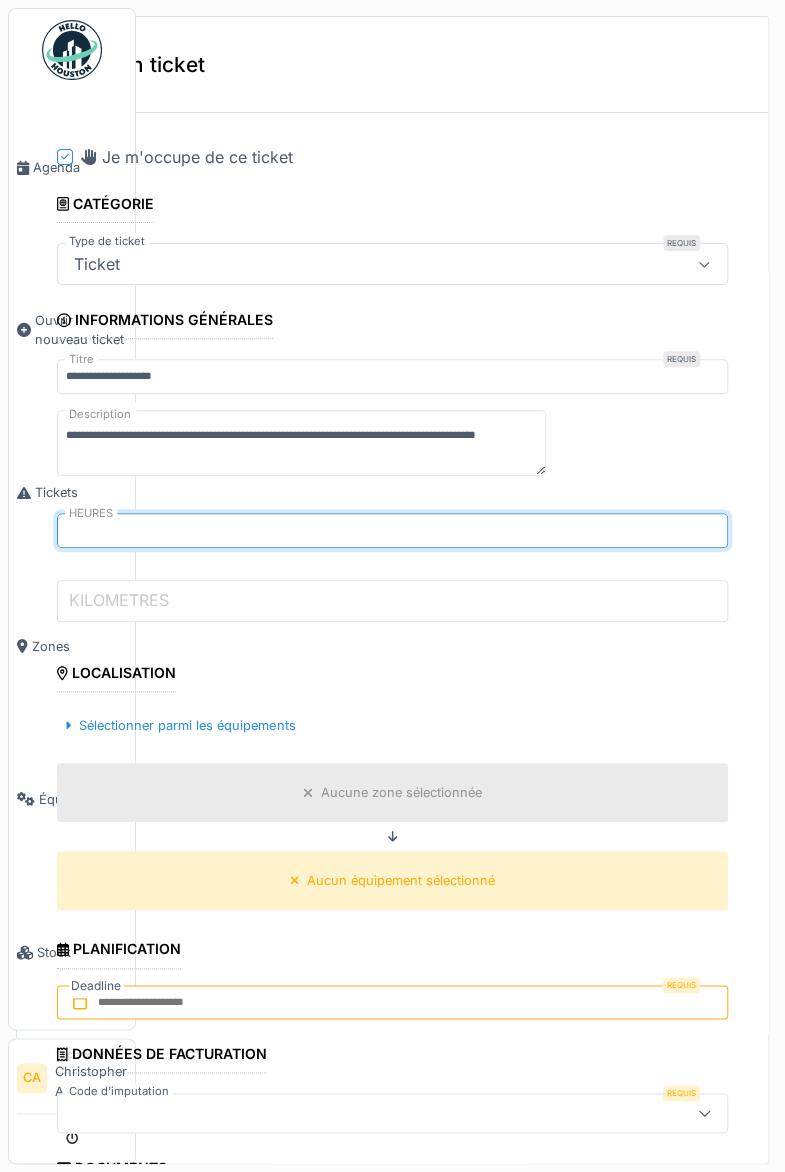 click on "KILOMETRES" at bounding box center (392, 601) 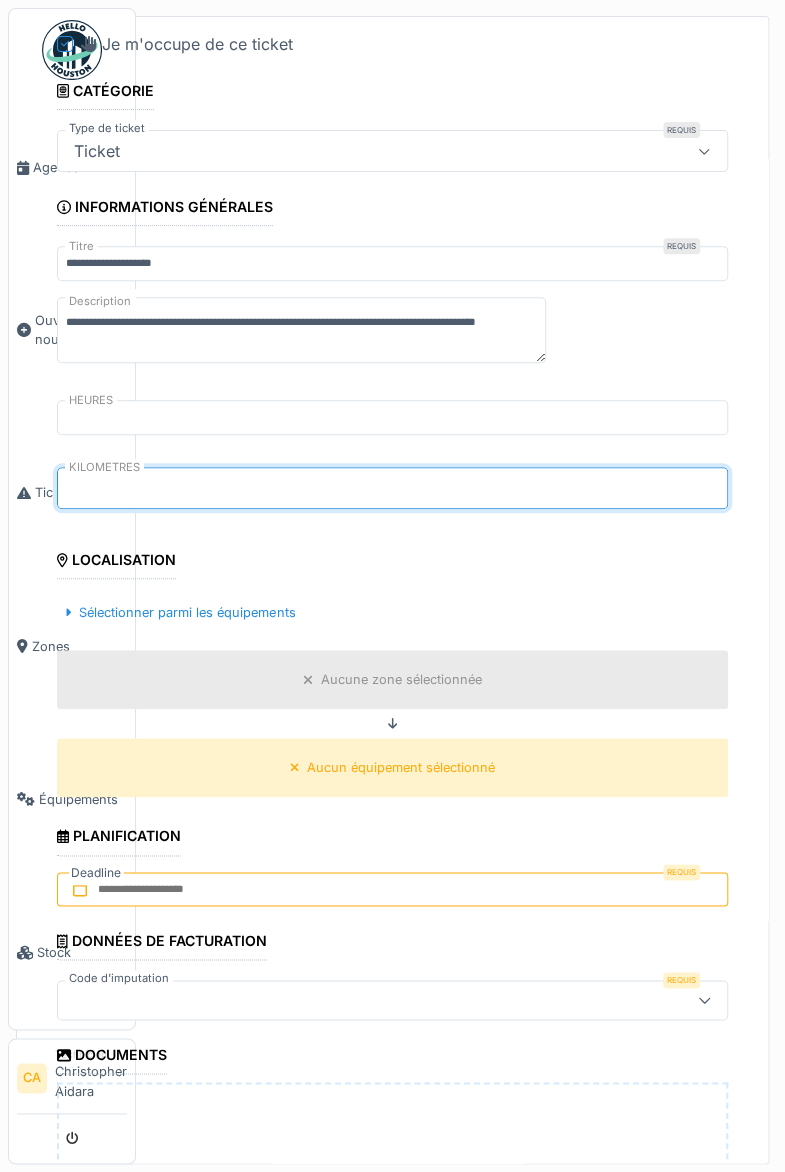 scroll, scrollTop: 114, scrollLeft: 0, axis: vertical 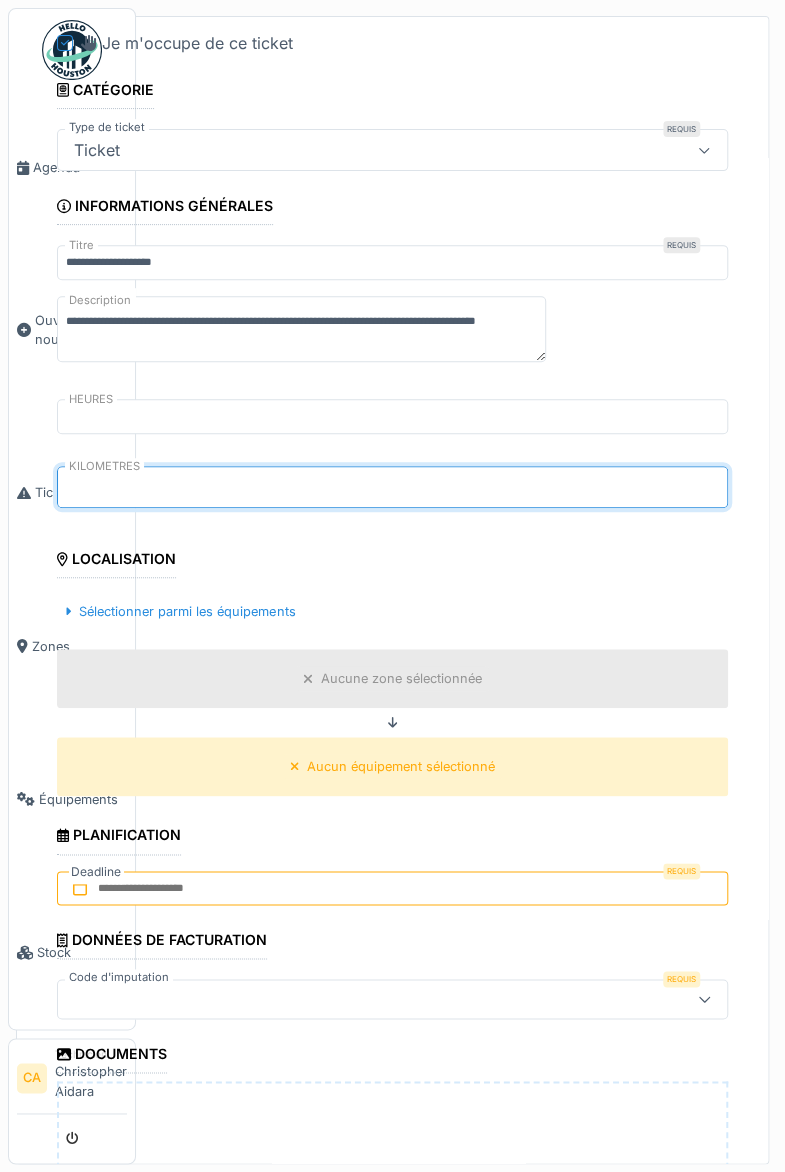 type on "****" 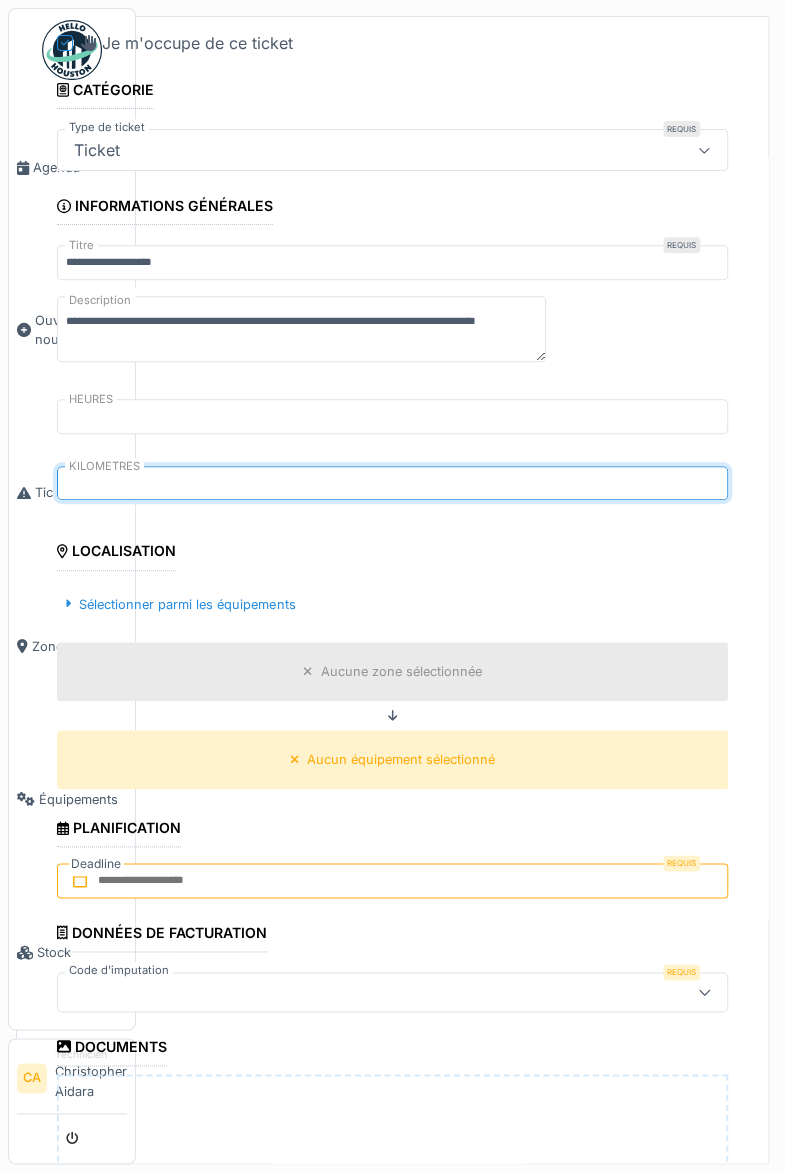 click on "Sélectionner parmi les équipements" at bounding box center (180, 604) 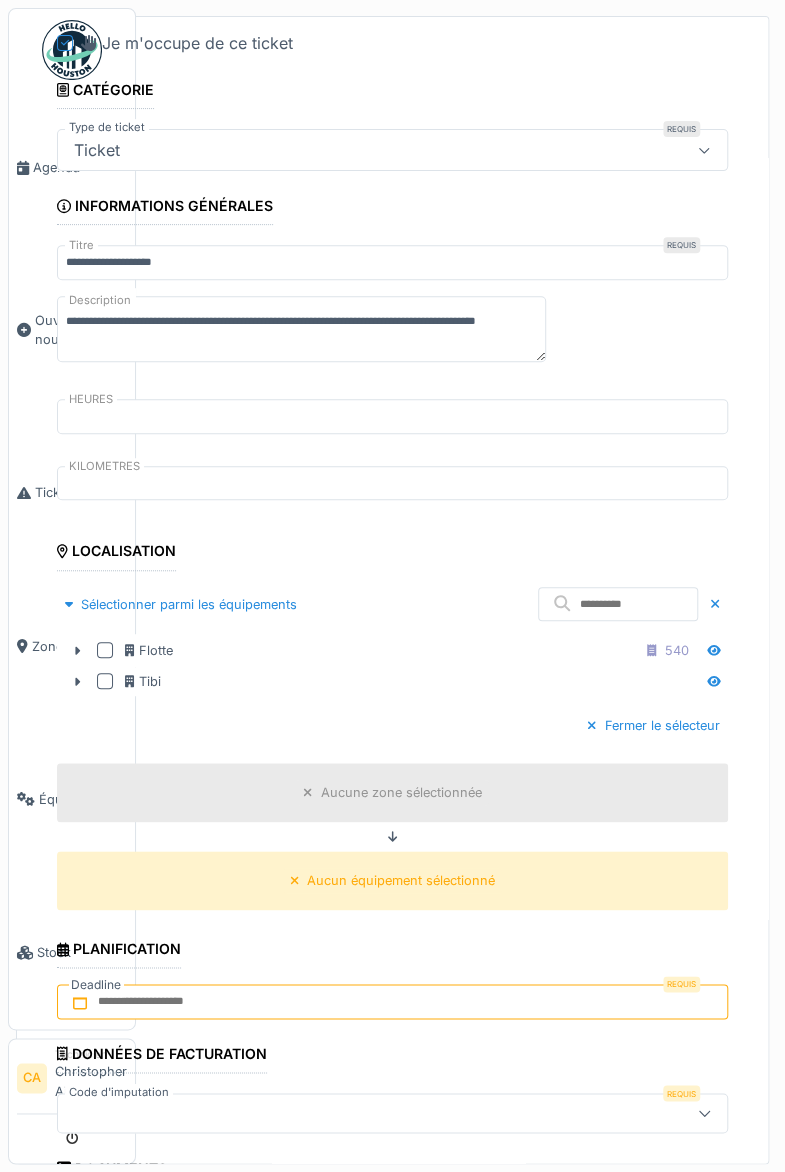 click at bounding box center [105, 650] 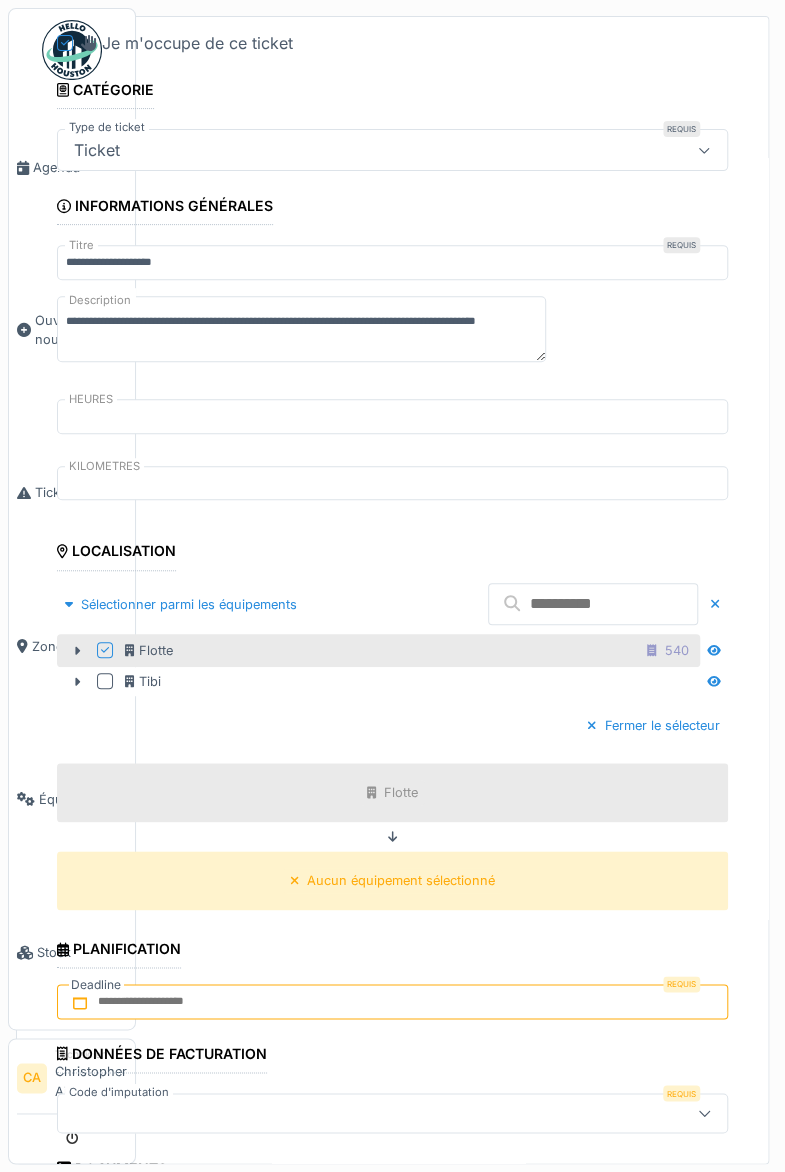 click at bounding box center (593, 604) 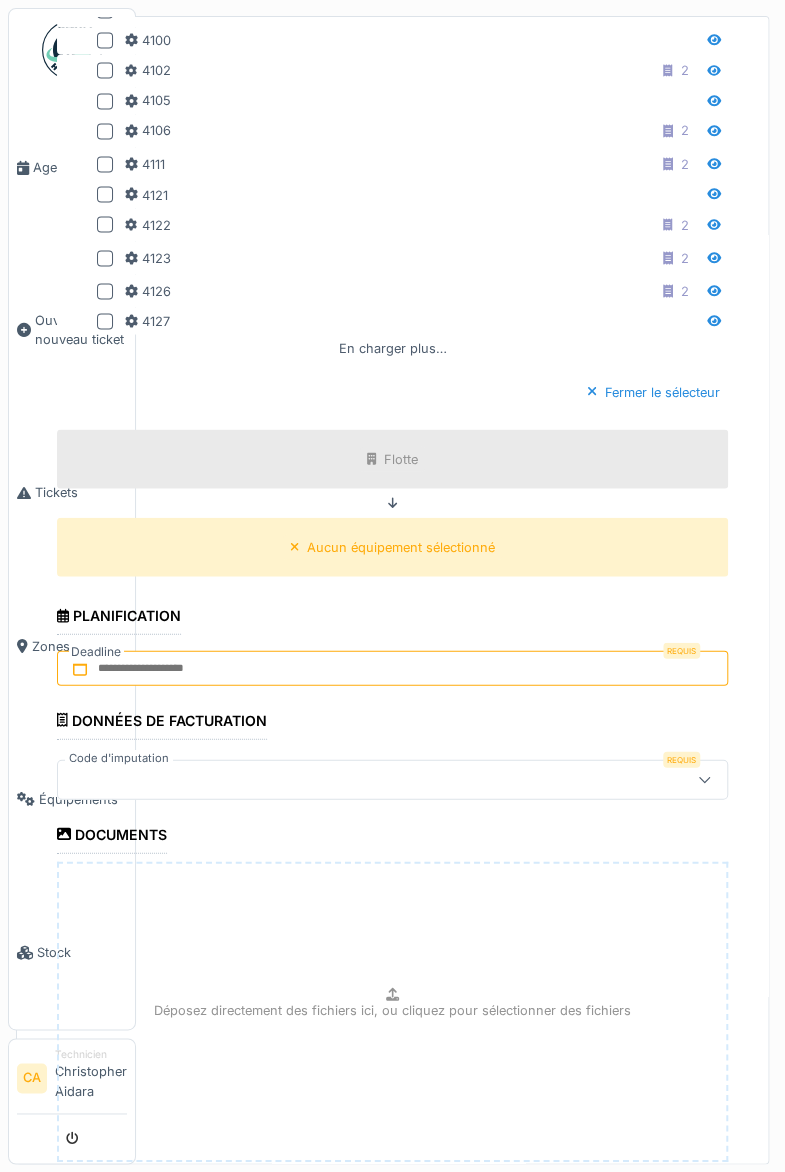scroll, scrollTop: 1101, scrollLeft: 0, axis: vertical 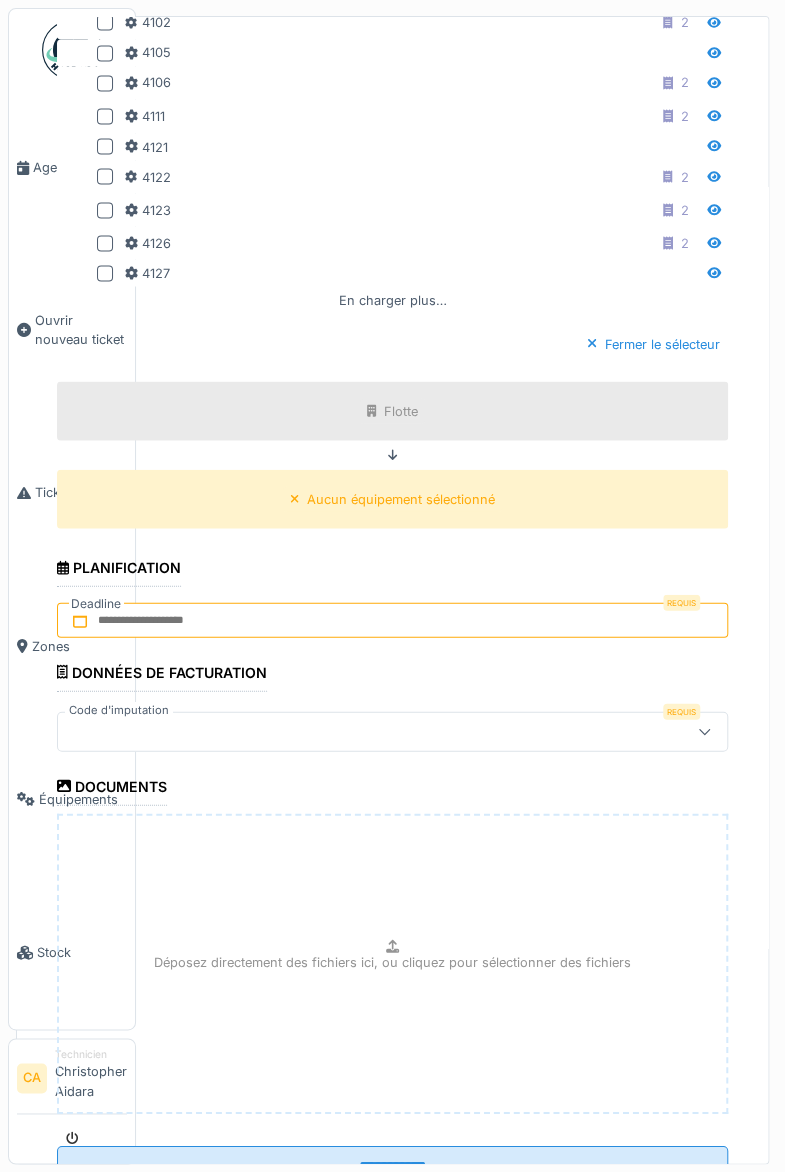 type on "**" 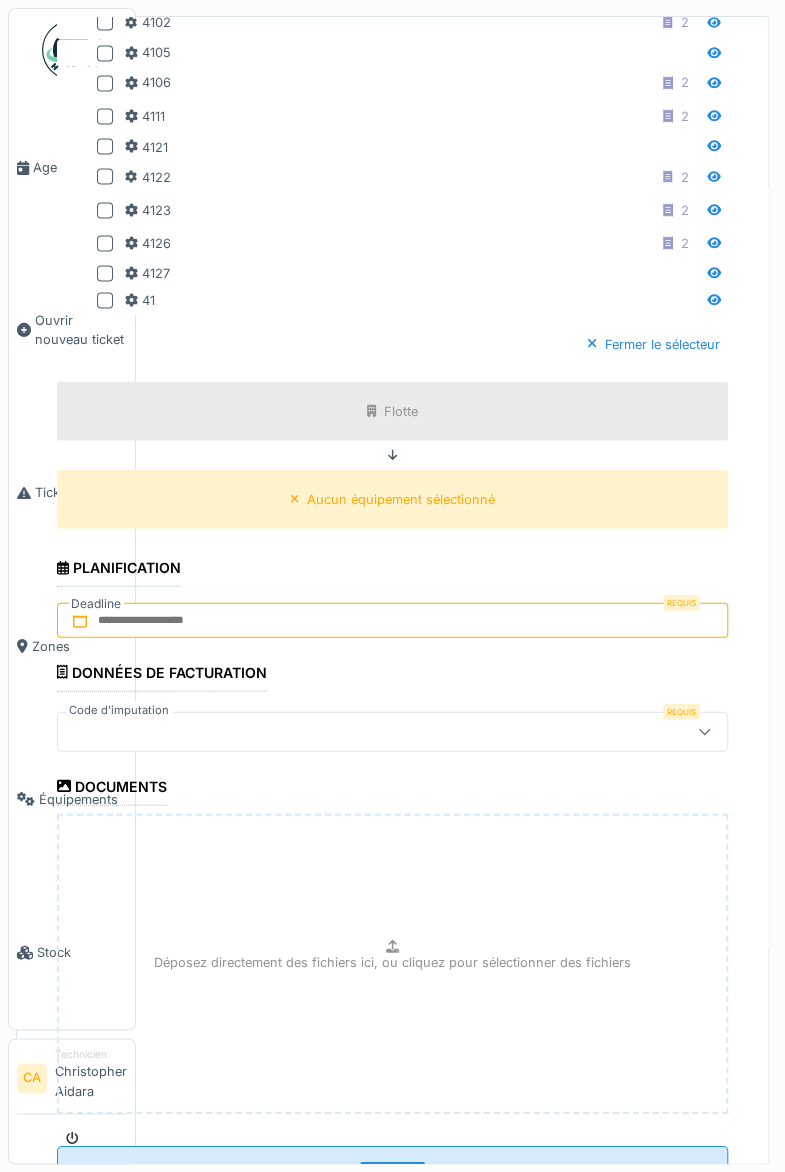 click at bounding box center [105, 300] 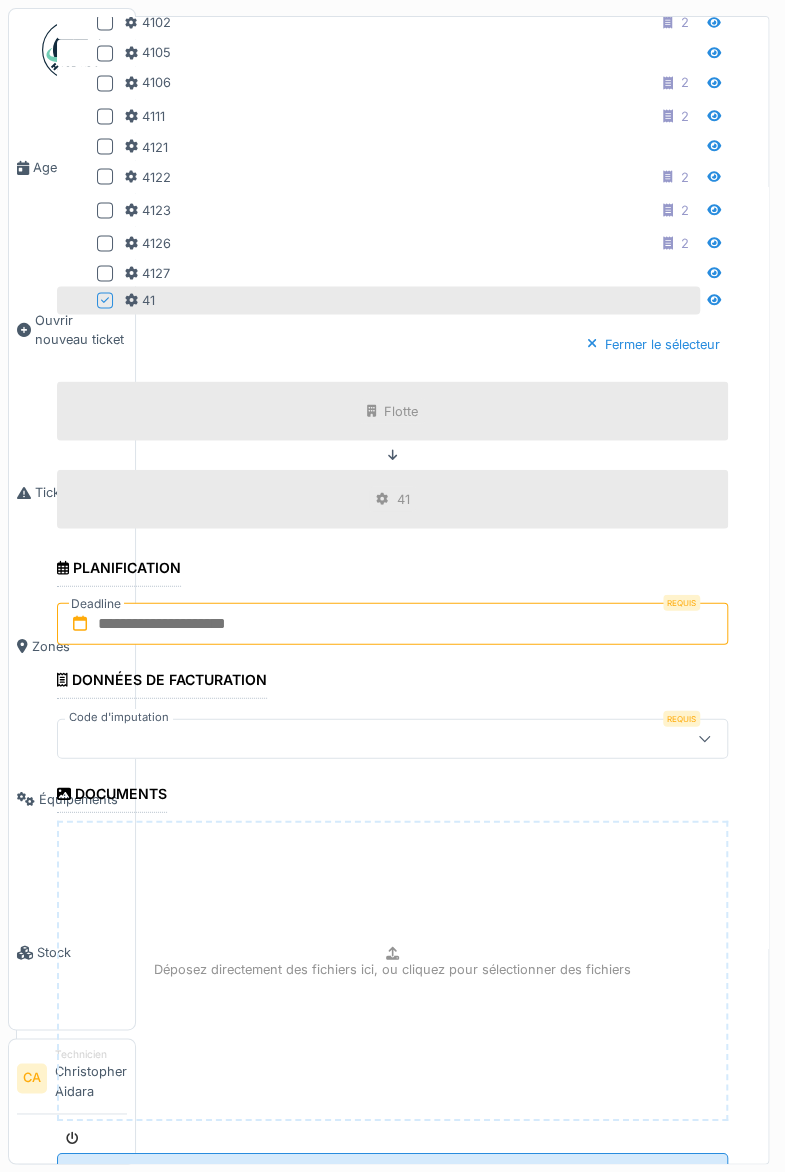 click at bounding box center (392, 623) 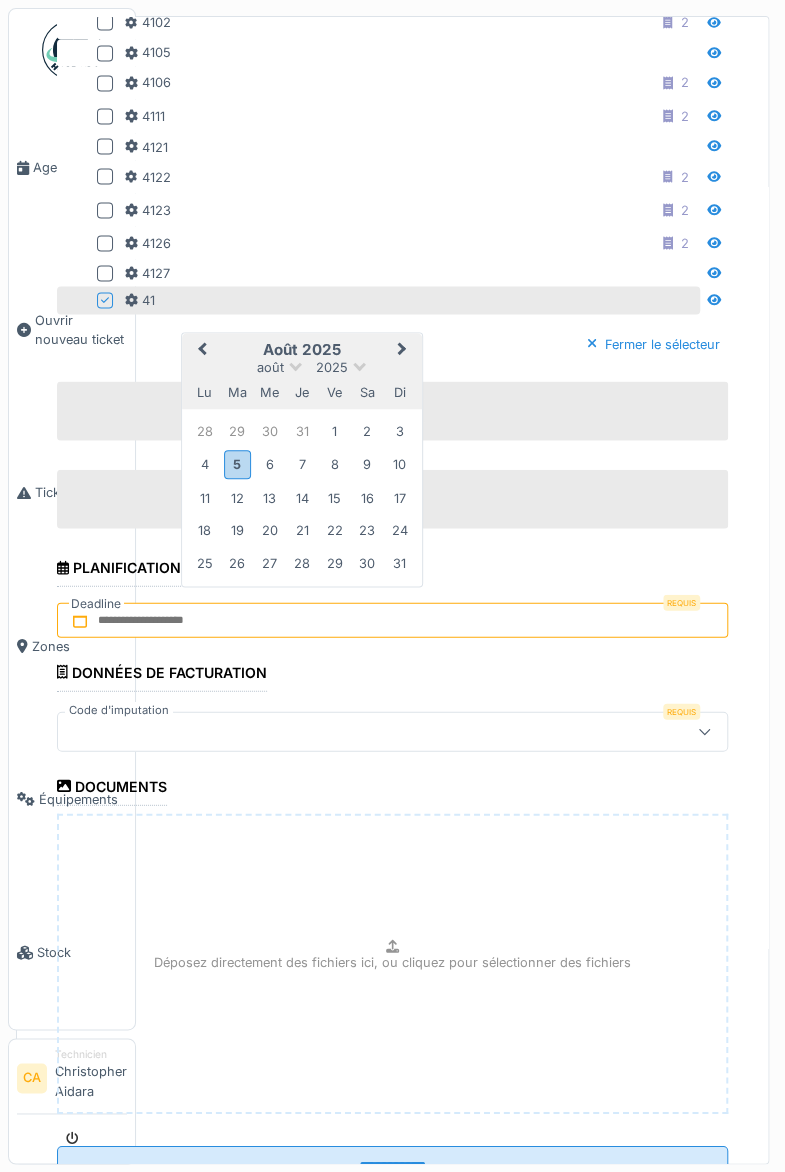 click on "5" at bounding box center (237, 463) 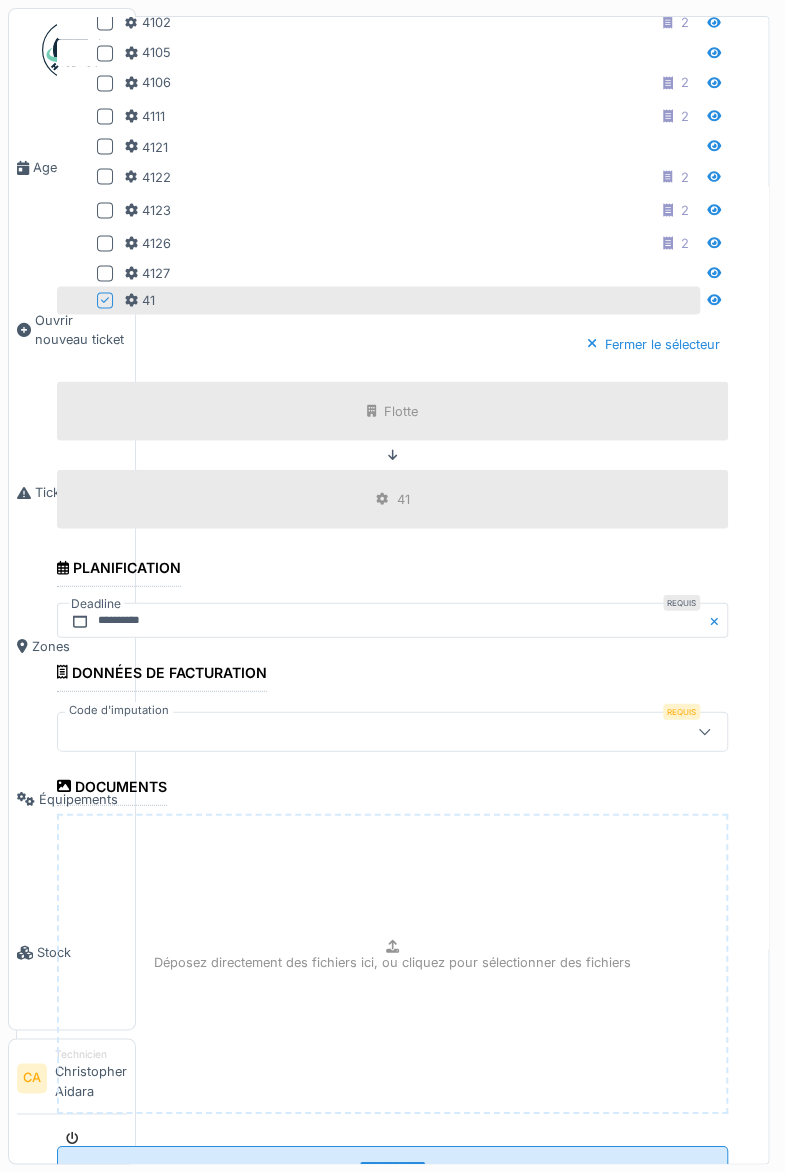 click at bounding box center (392, 731) 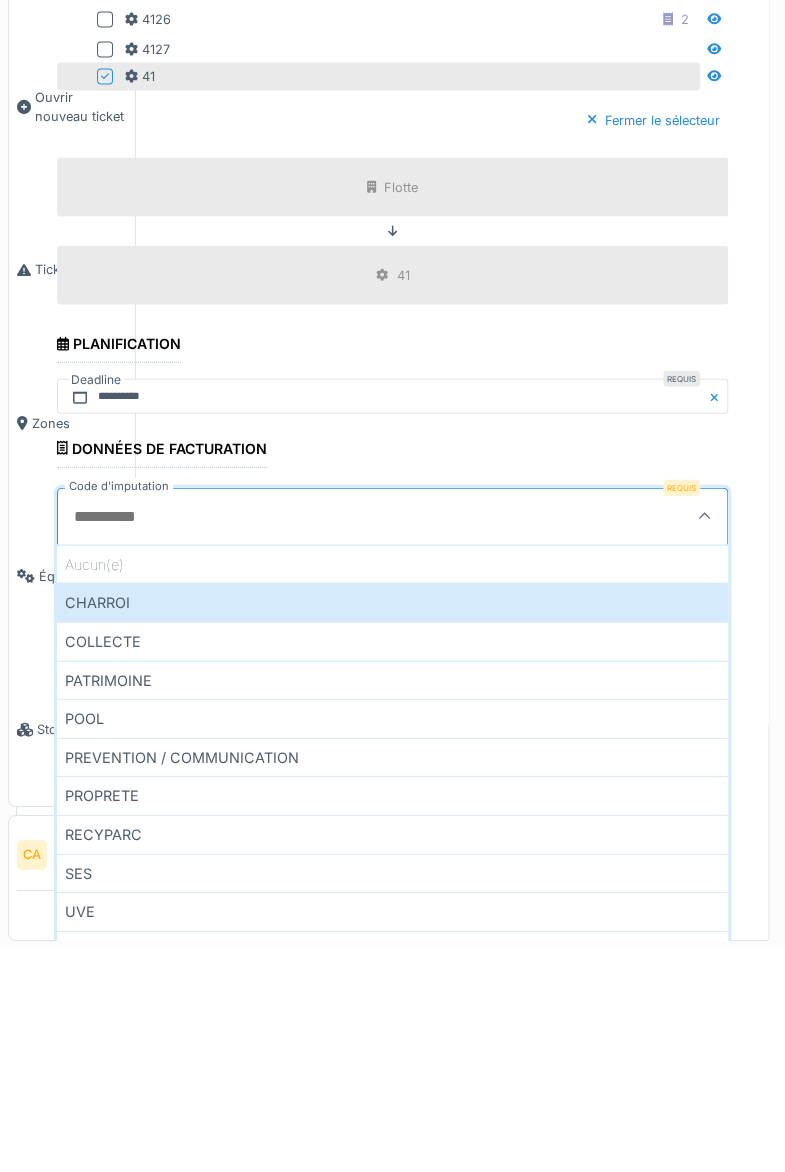 click on "COLLECTE" at bounding box center [392, 864] 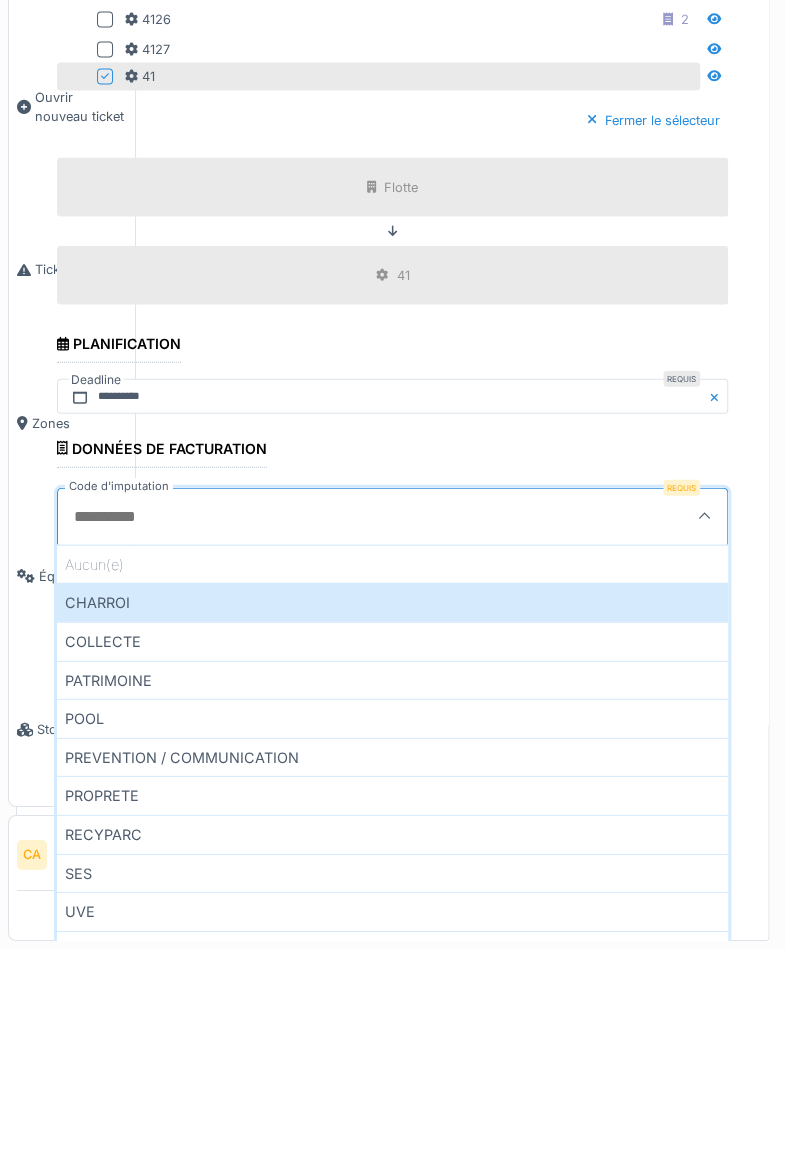 scroll, scrollTop: 7, scrollLeft: 0, axis: vertical 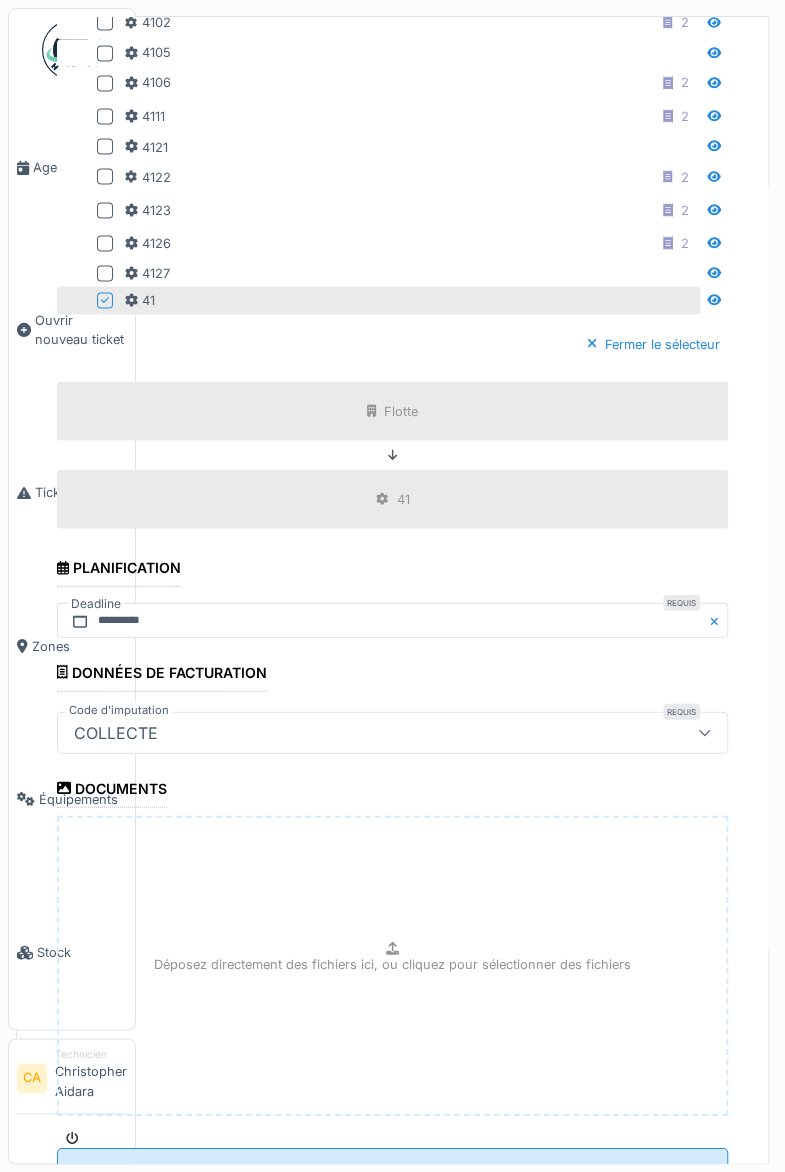 click on "**********" at bounding box center (392, 1168) 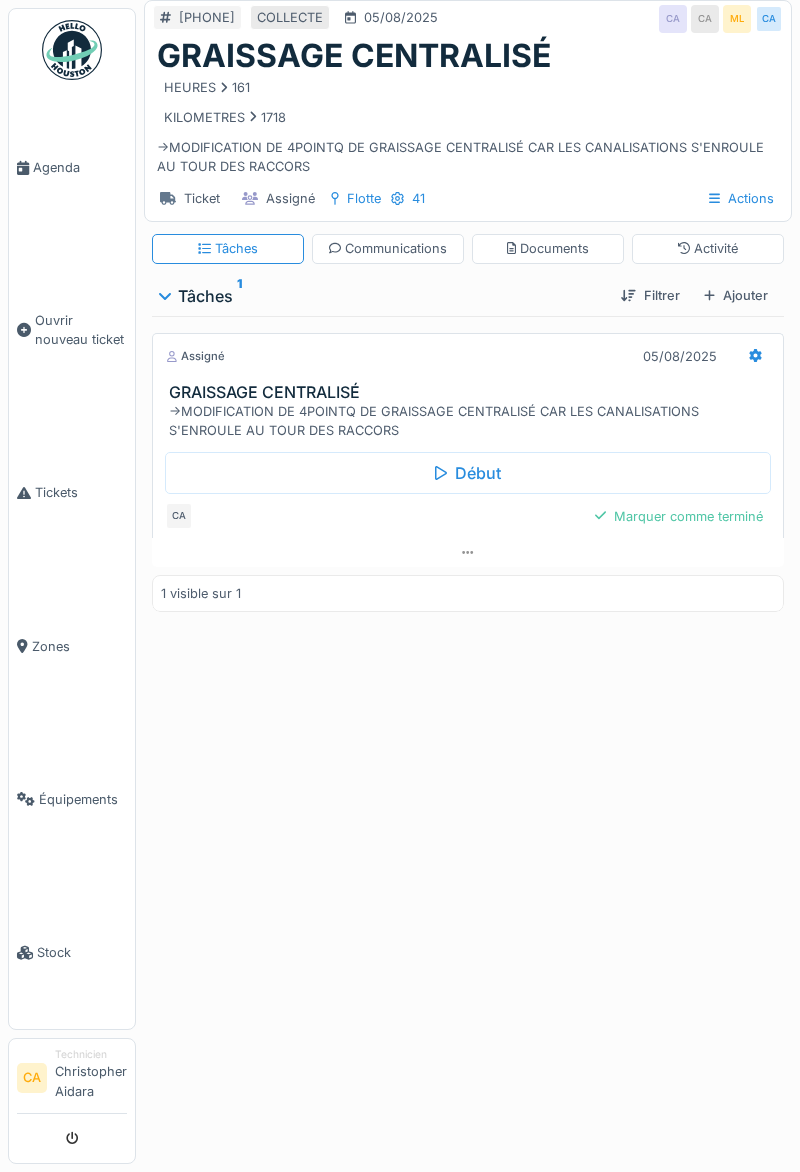 scroll, scrollTop: 0, scrollLeft: 0, axis: both 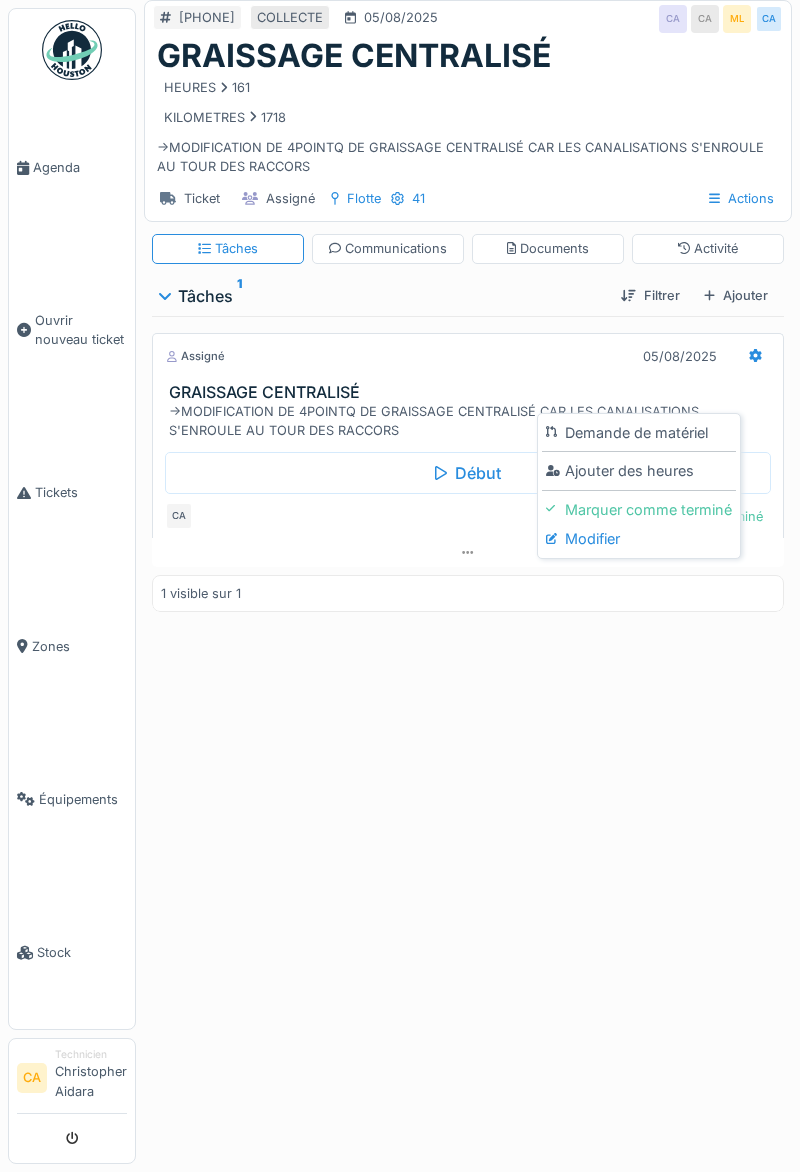 click on "Modifier" at bounding box center [639, 539] 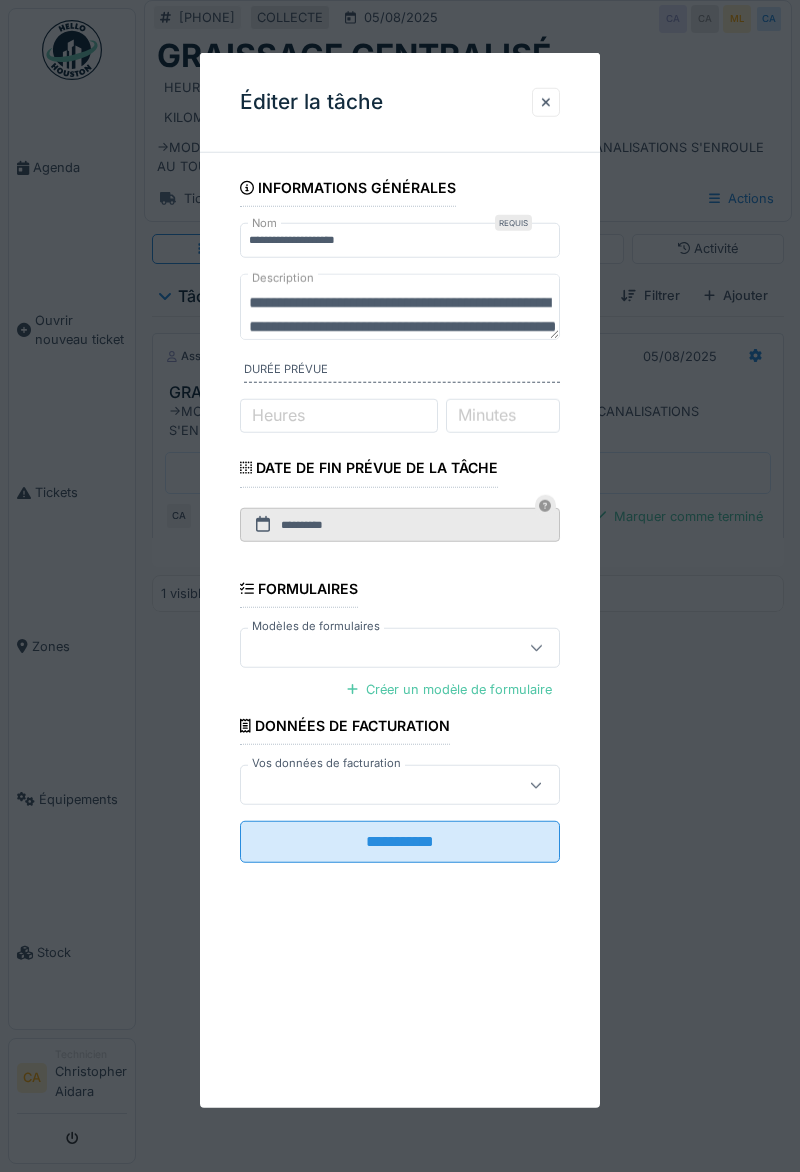click on "**********" at bounding box center (400, 306) 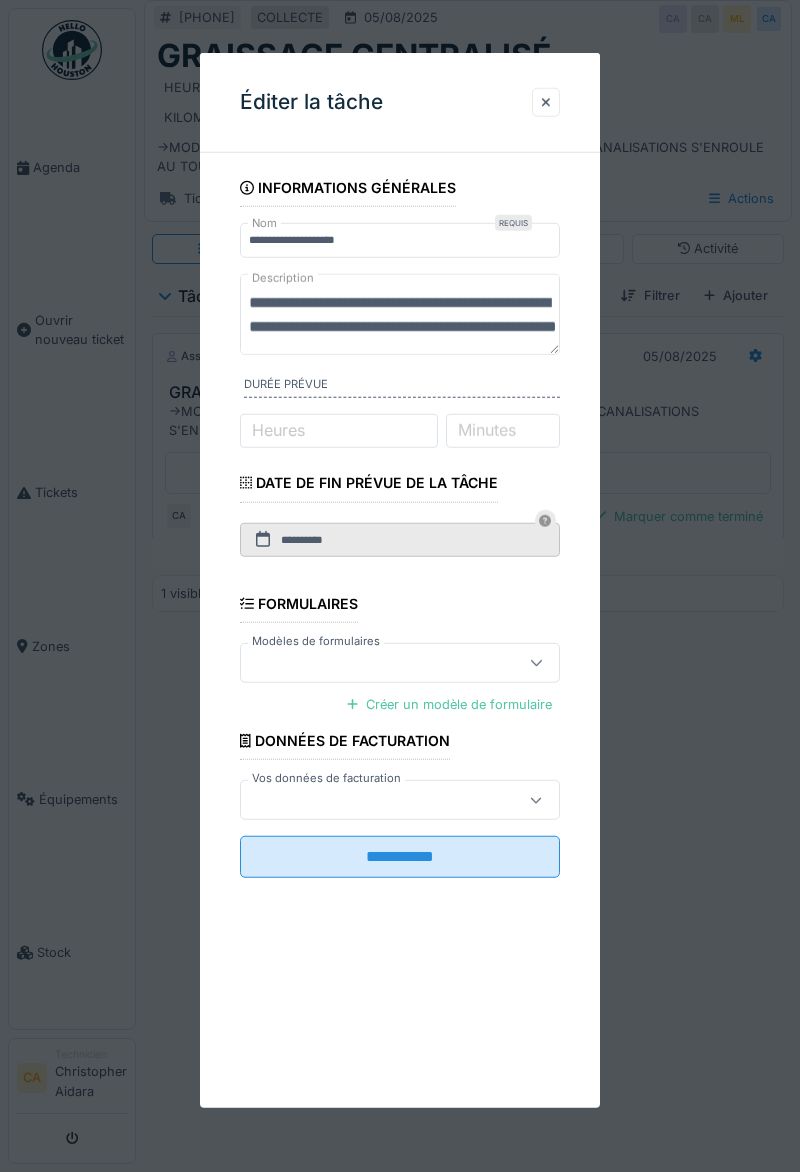 click on "**********" at bounding box center [400, 313] 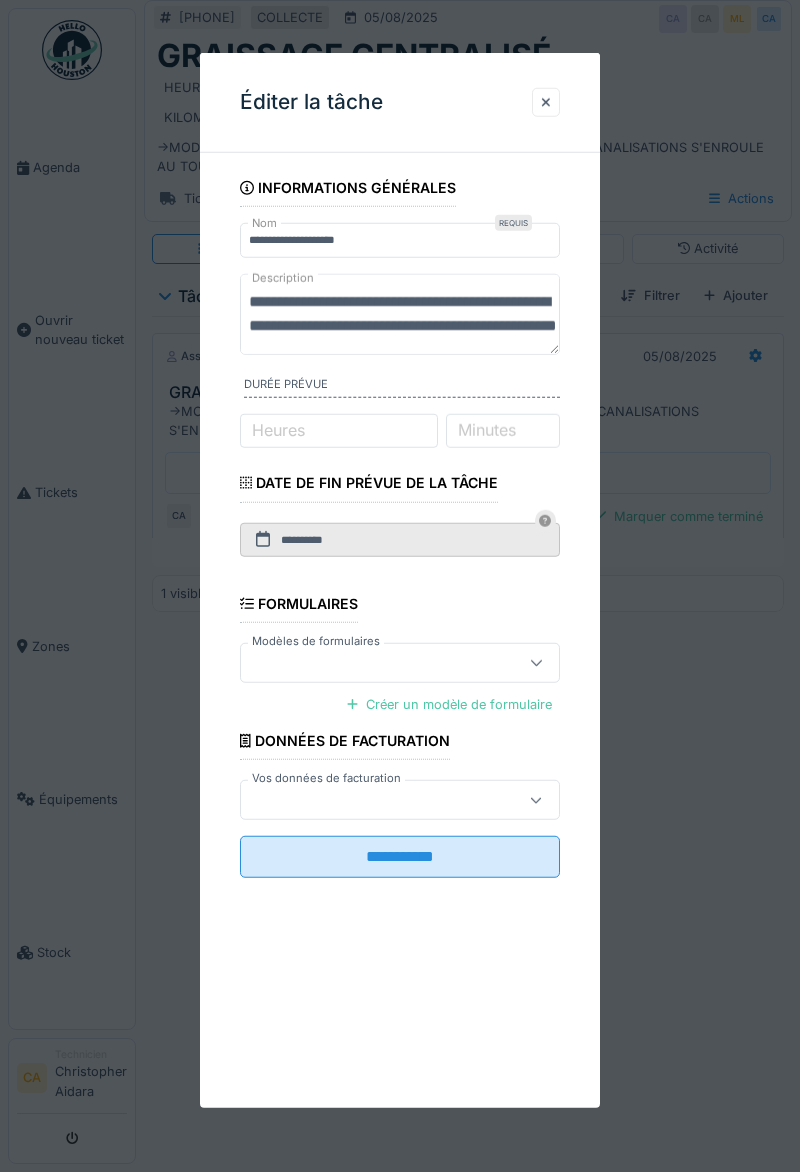 scroll, scrollTop: 34, scrollLeft: 0, axis: vertical 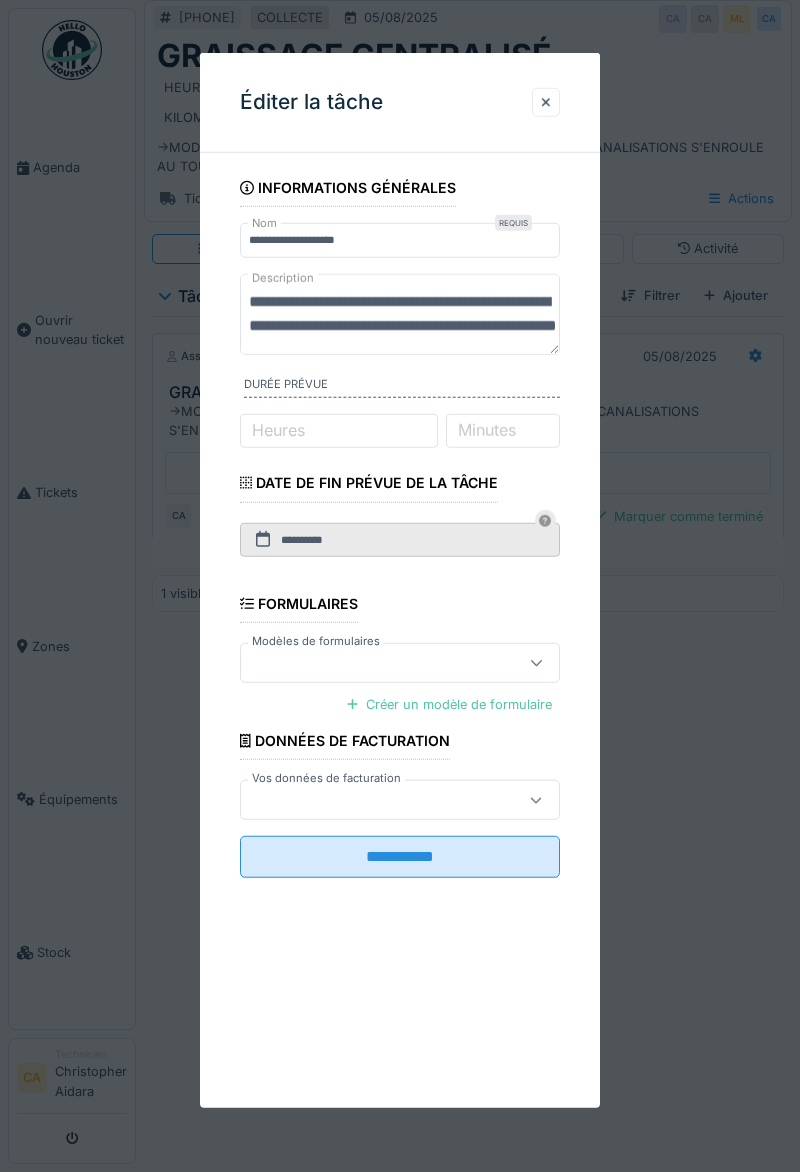 click on "**********" at bounding box center [400, 313] 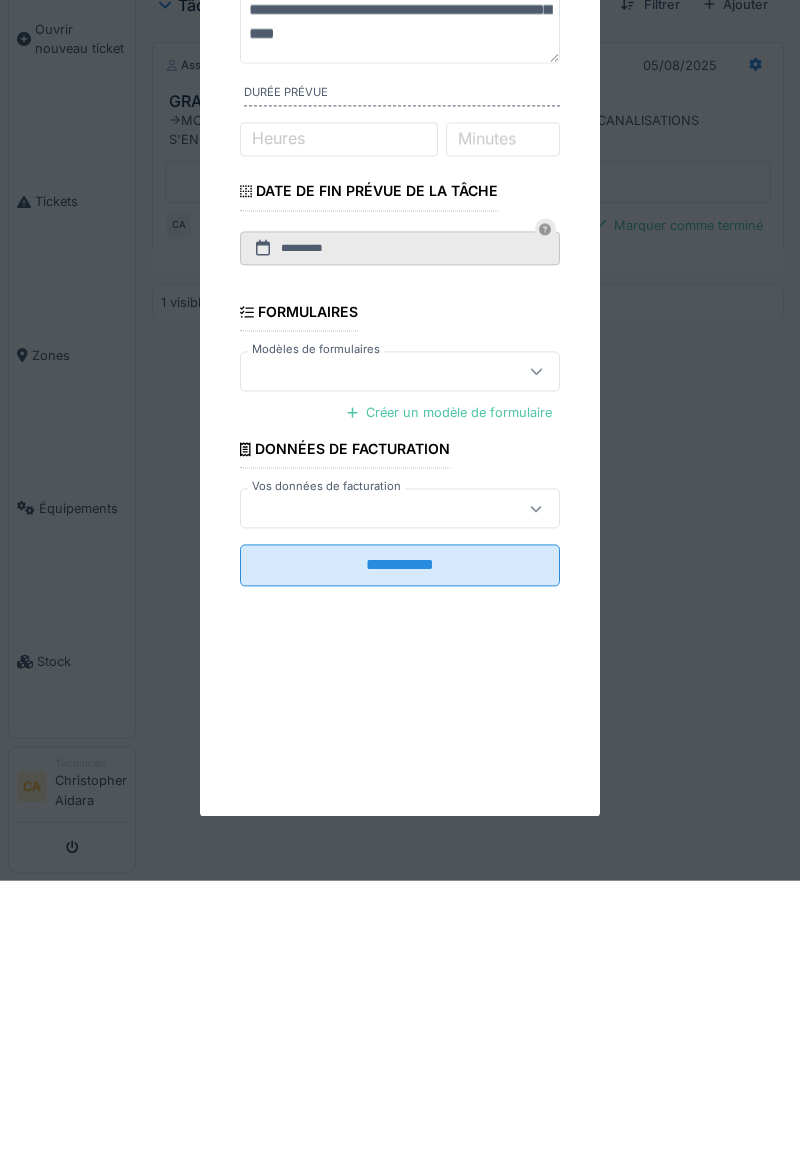 type on "**********" 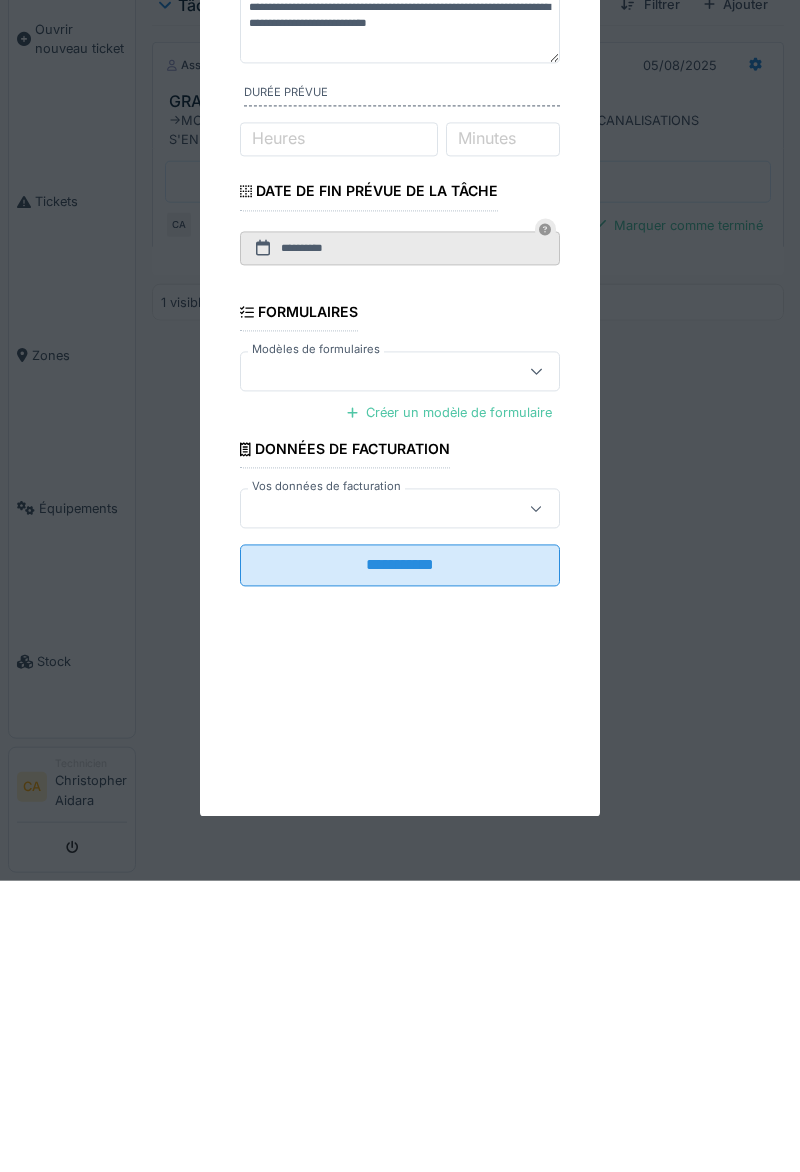 click on "**********" at bounding box center [400, 857] 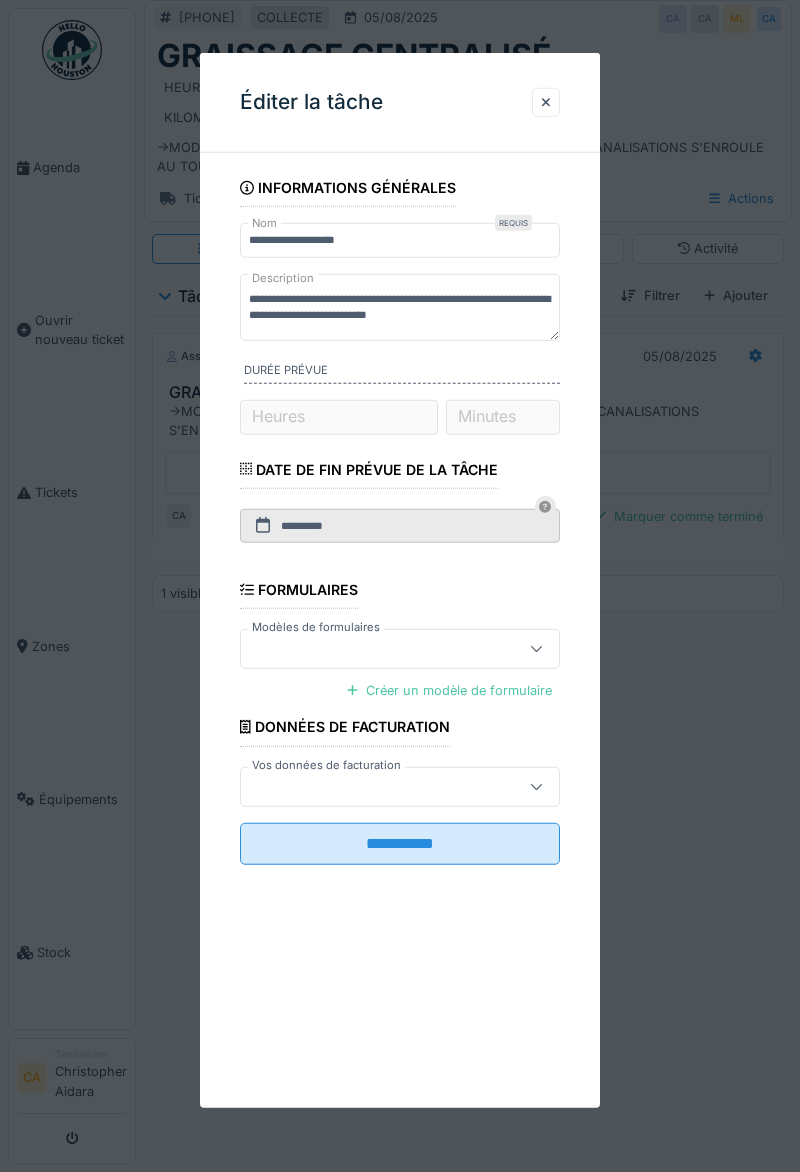 scroll, scrollTop: 16, scrollLeft: 0, axis: vertical 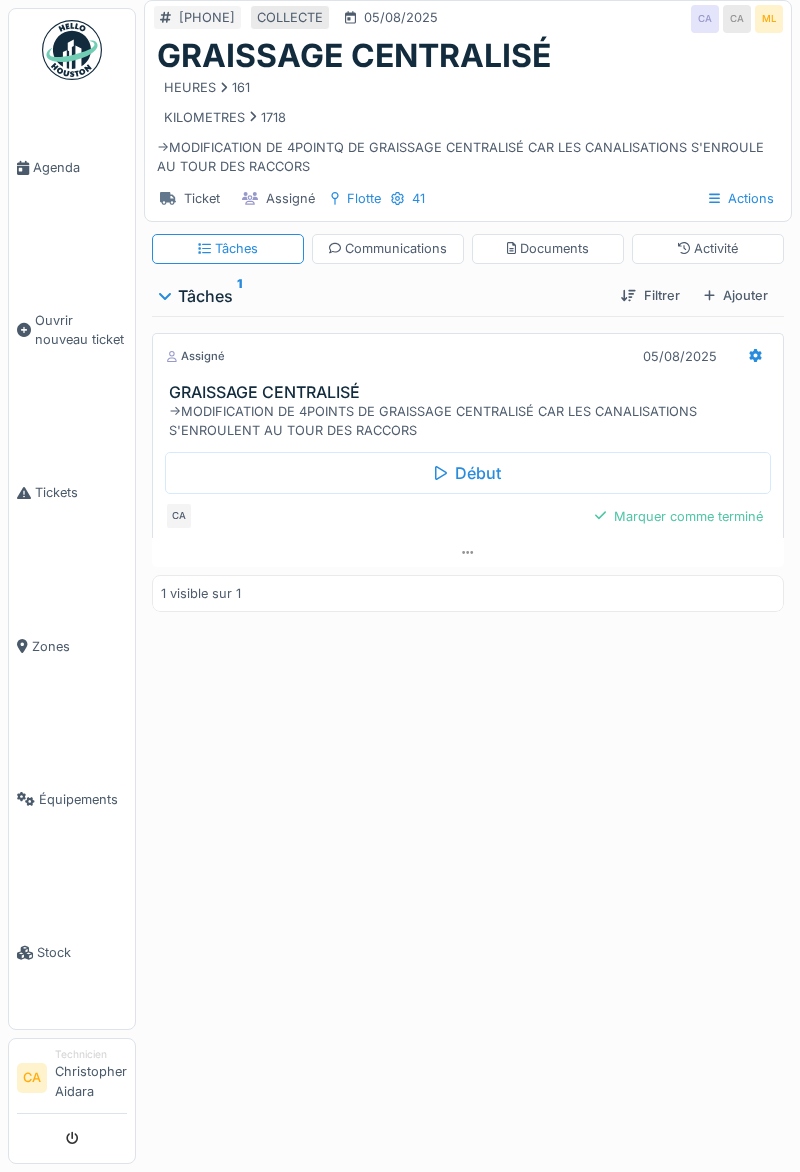 click at bounding box center [755, 356] 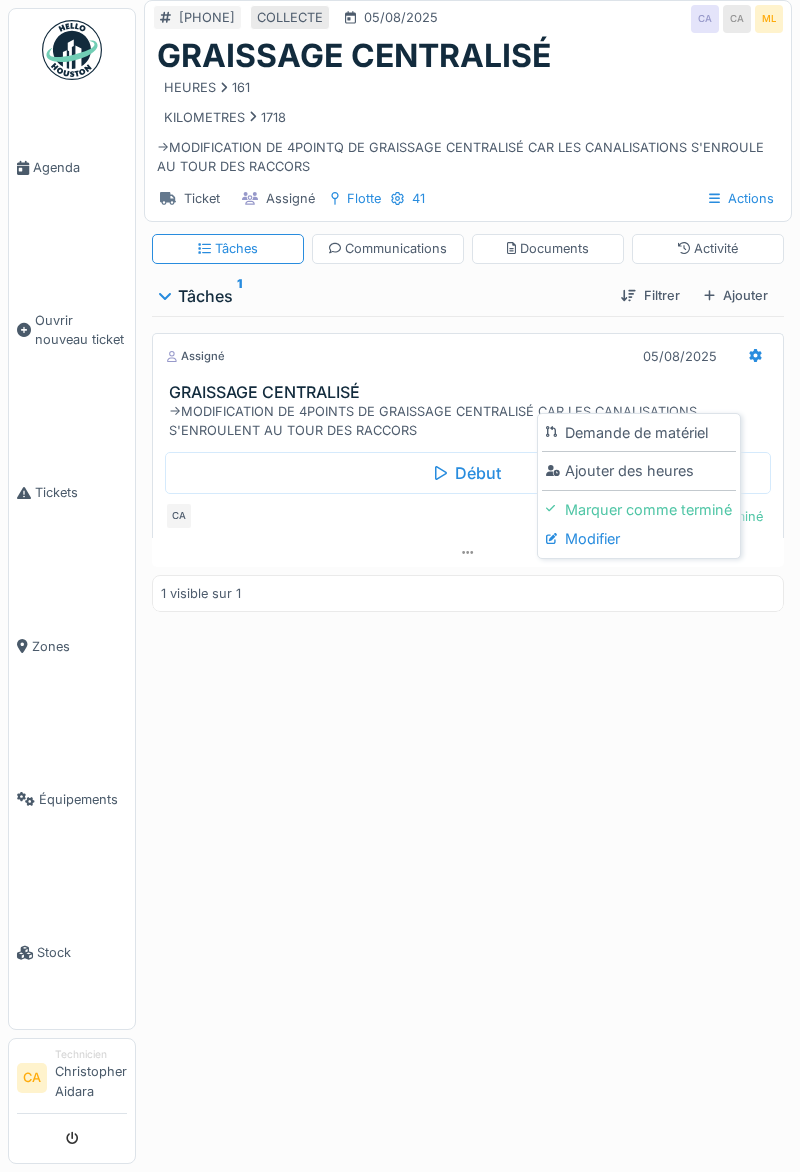 click on "Modifier" at bounding box center (639, 539) 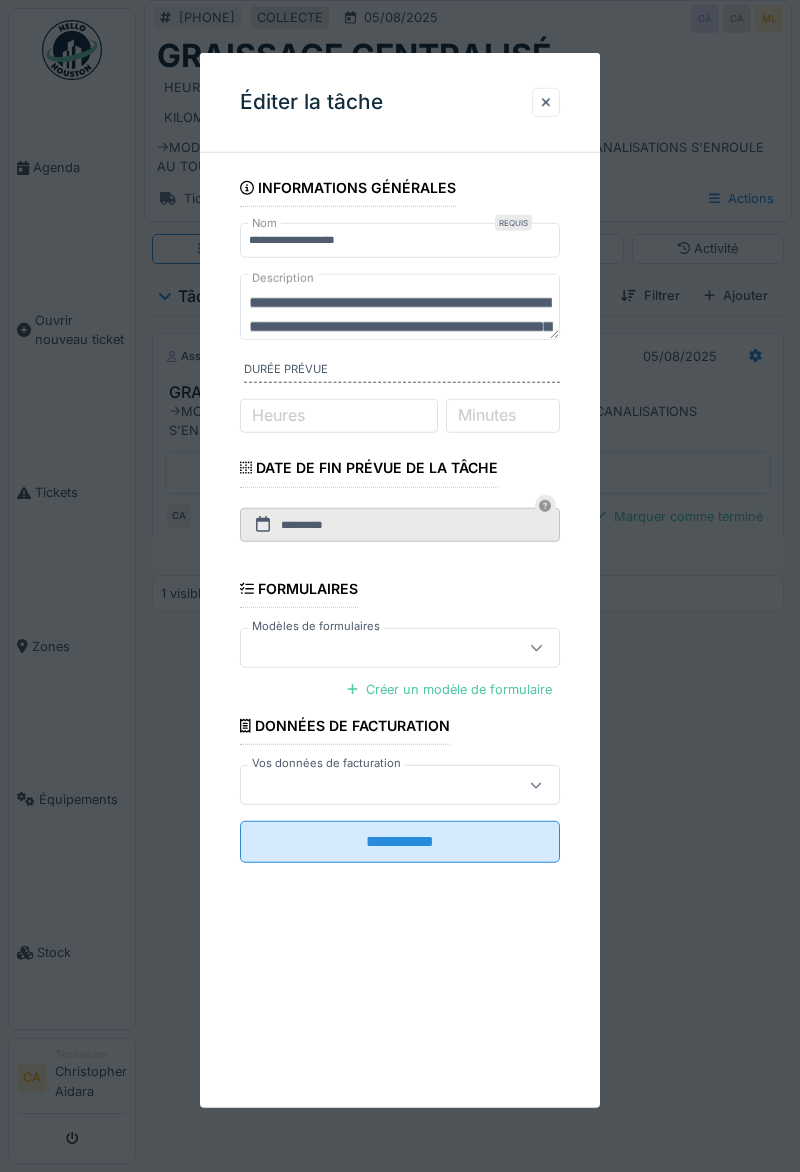 click on "**********" at bounding box center [400, 306] 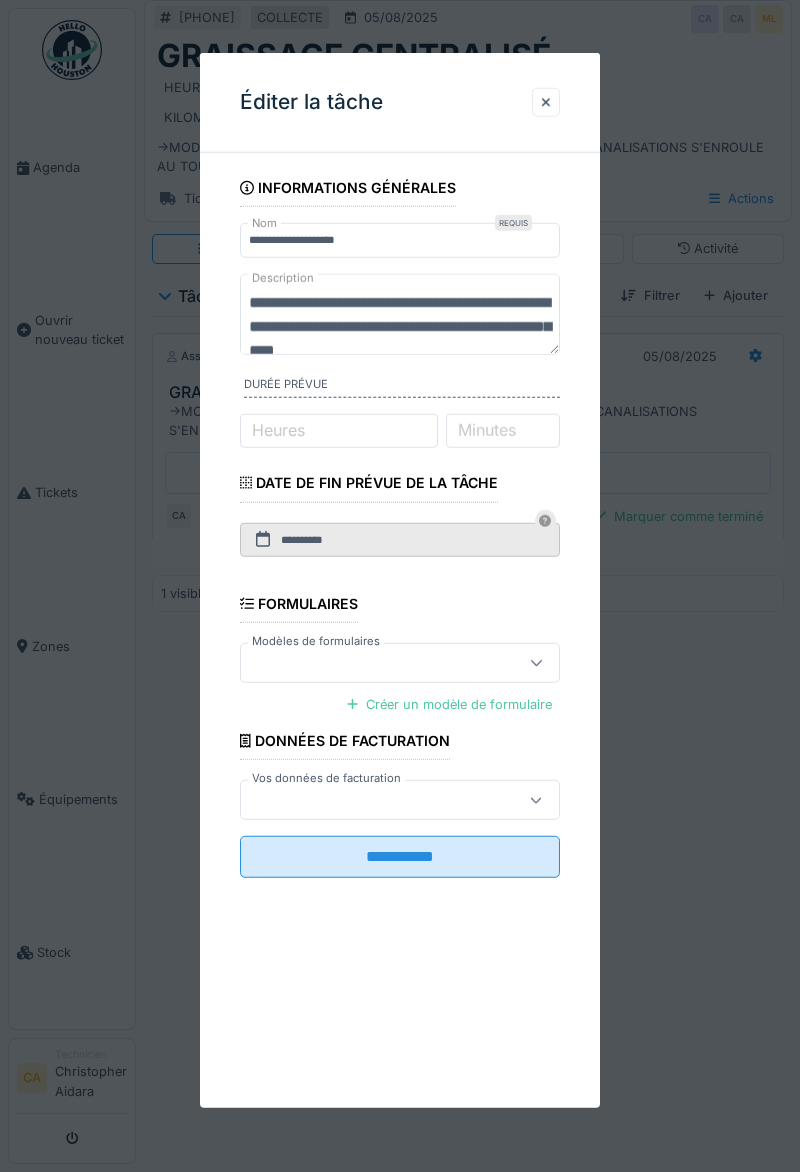 click on "**********" at bounding box center [400, 313] 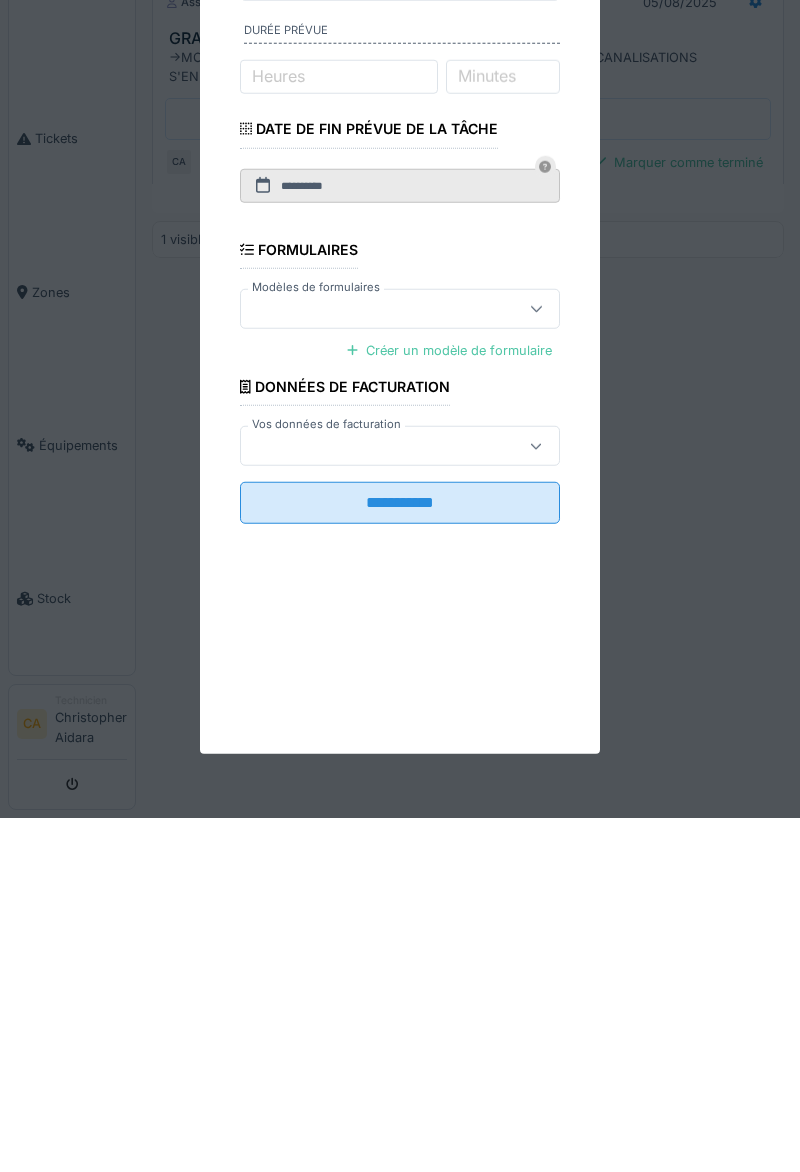 type on "**********" 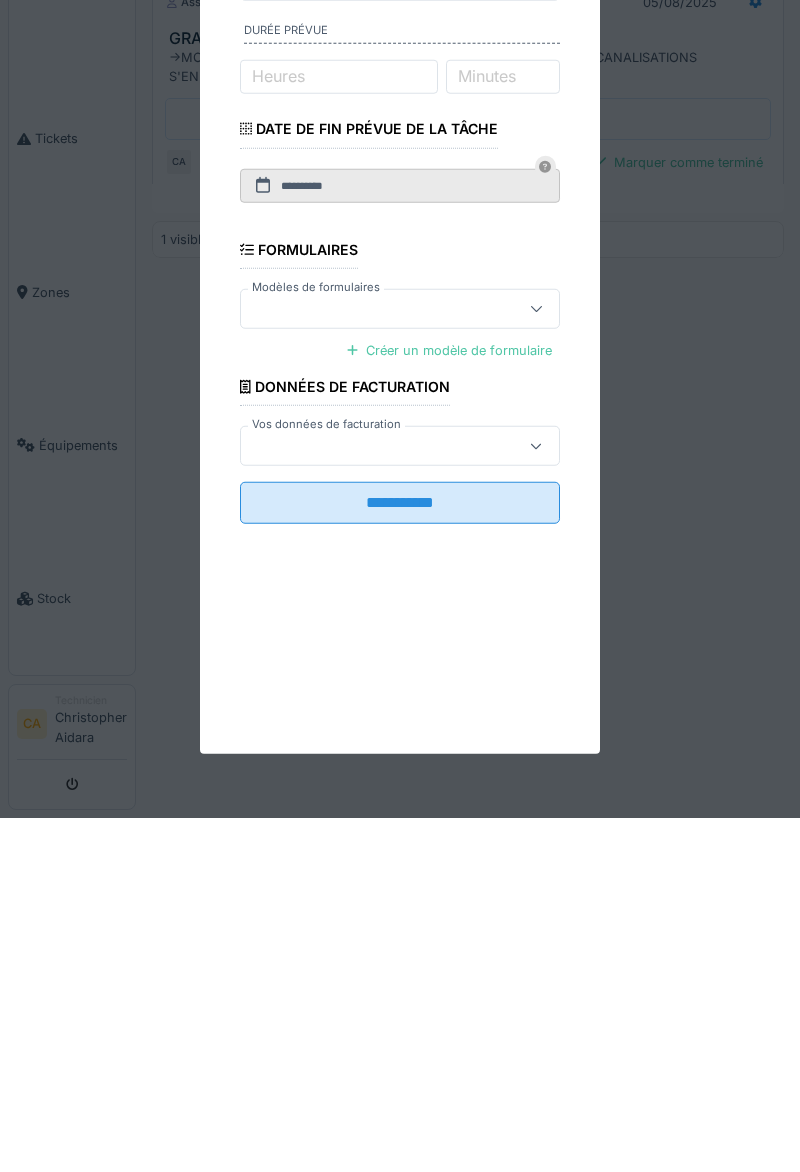 click on "**********" at bounding box center (400, 857) 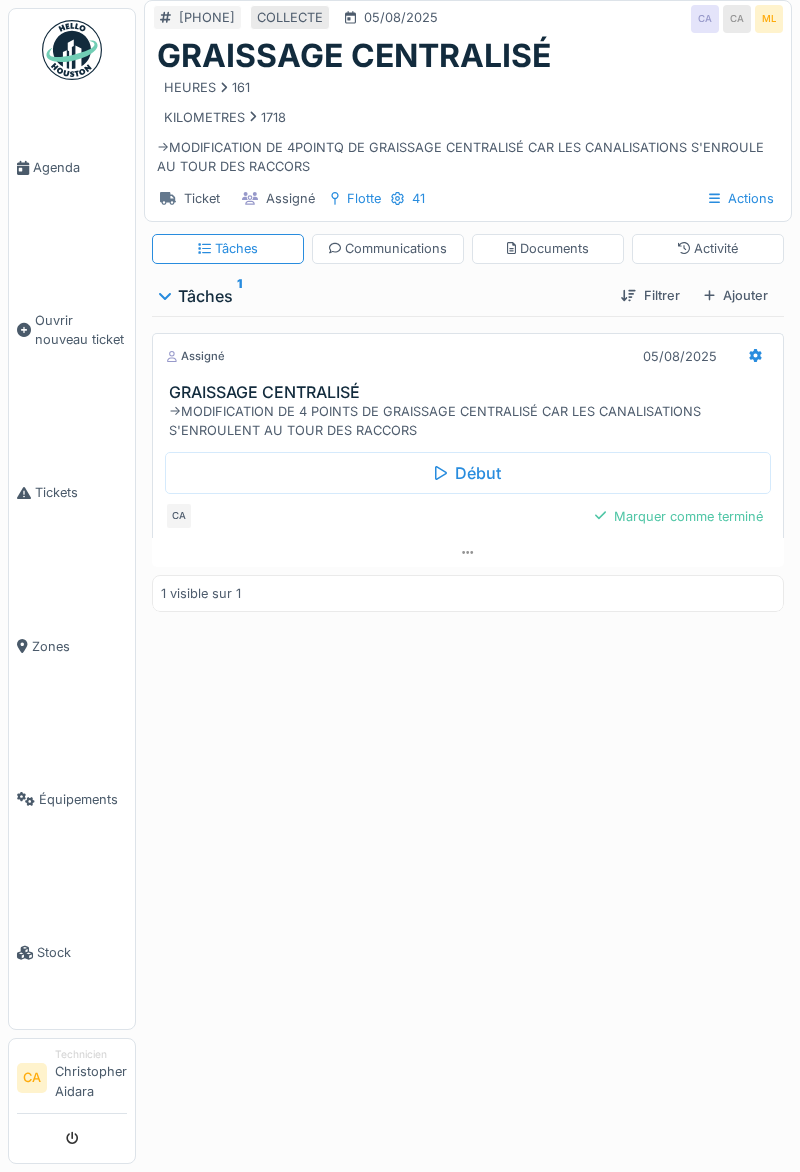 click on "Marquer comme terminé" at bounding box center (679, 516) 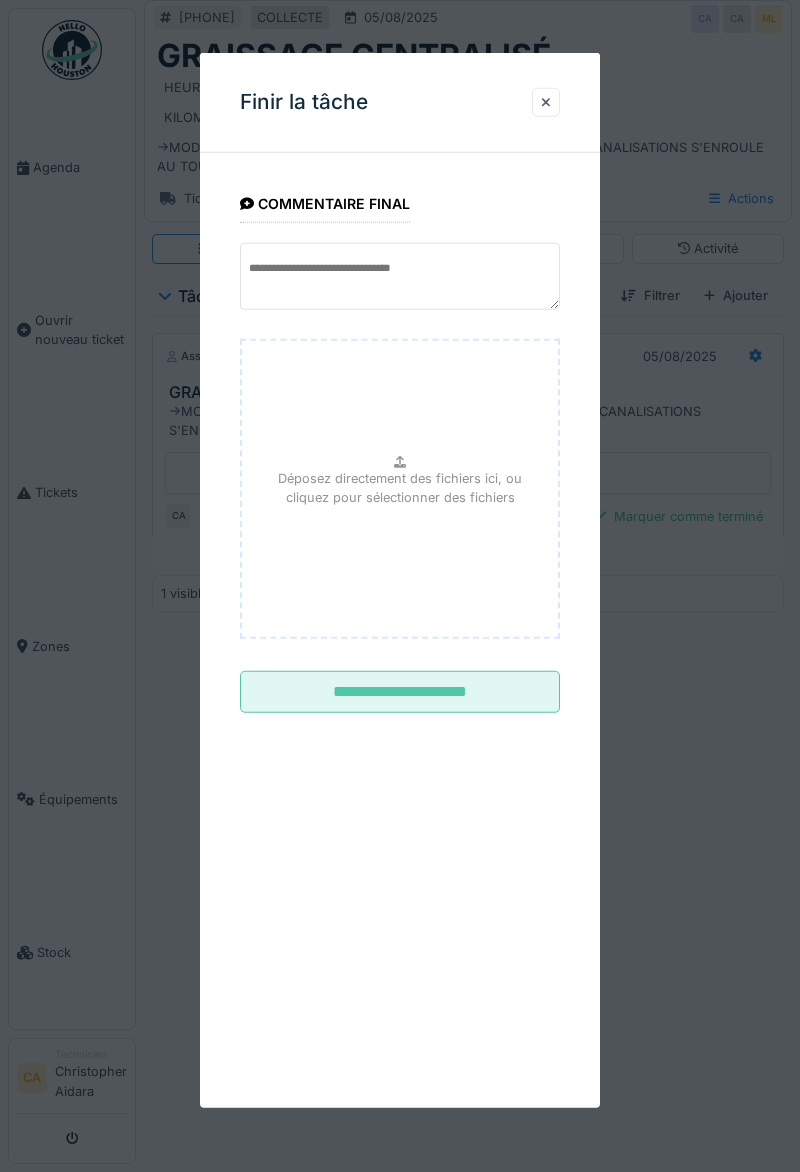click on "**********" at bounding box center (400, 692) 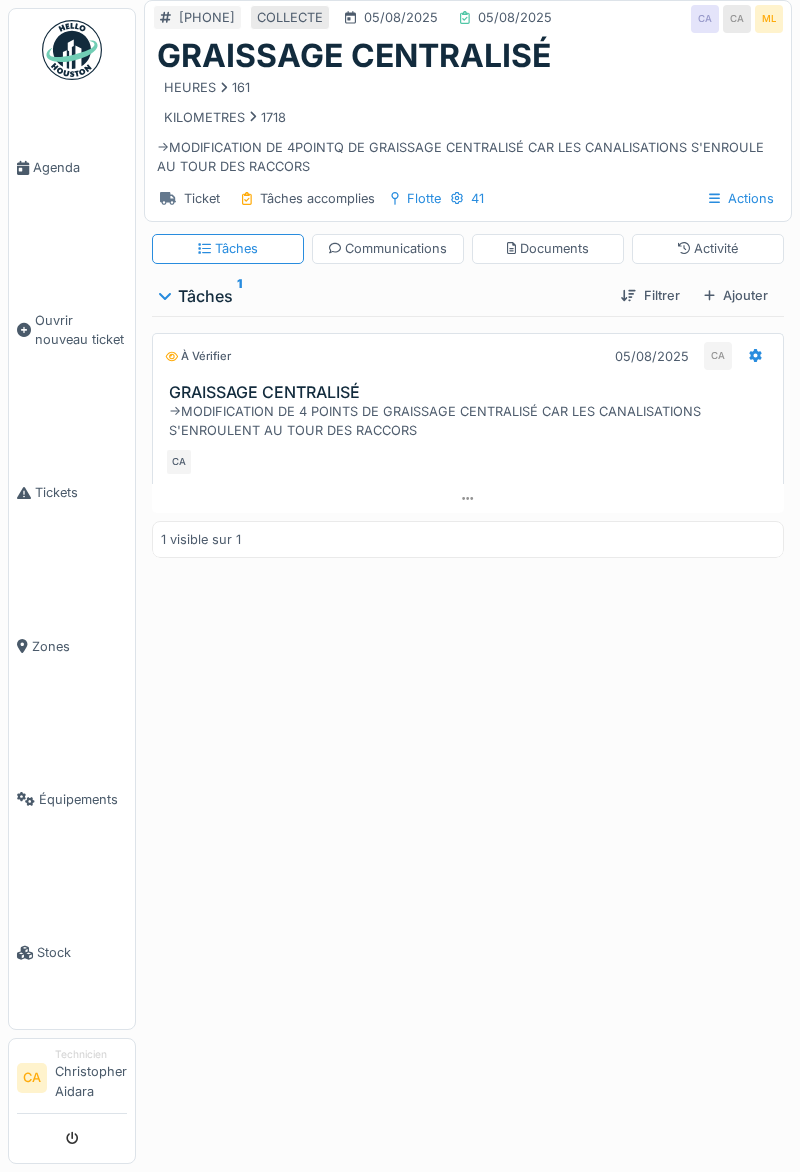 click at bounding box center [72, 1138] 